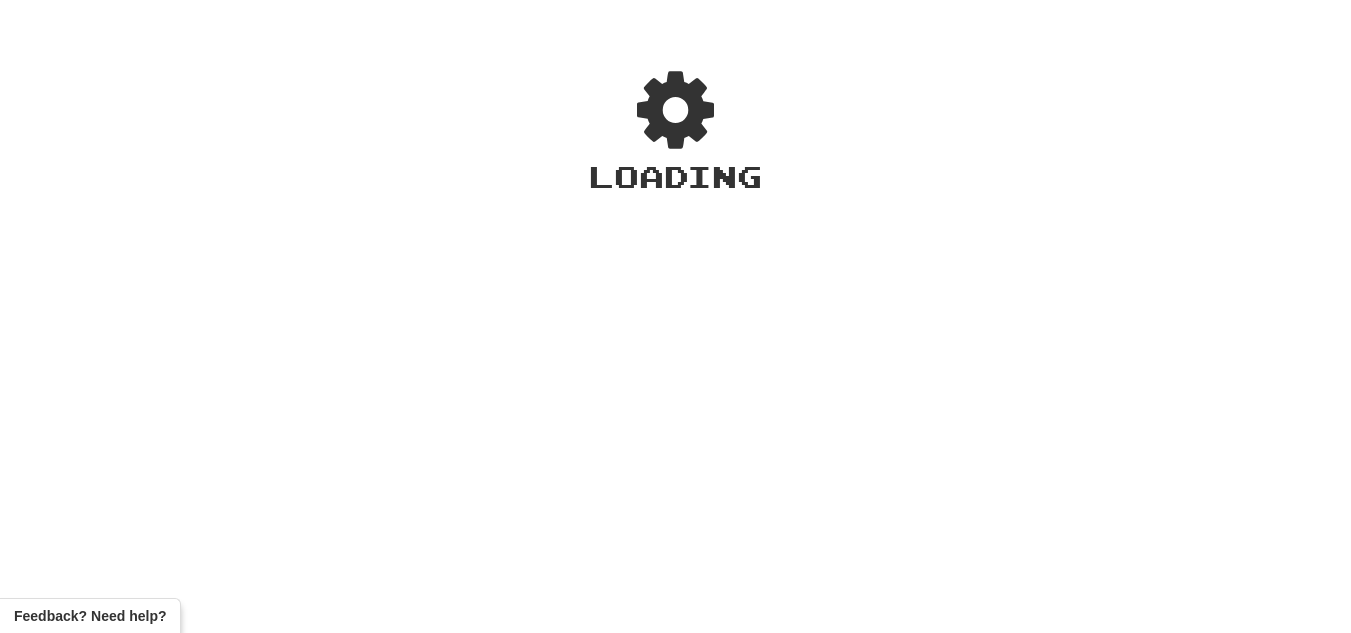 scroll, scrollTop: 0, scrollLeft: 0, axis: both 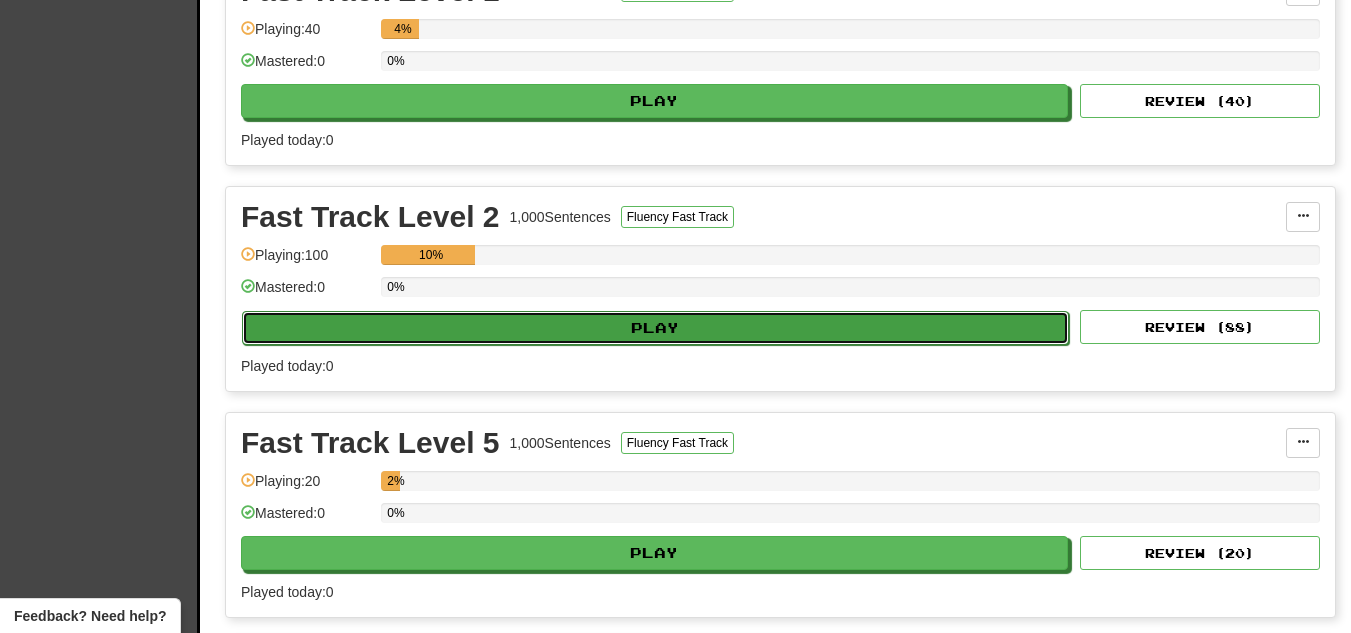 click on "Play" at bounding box center (655, 328) 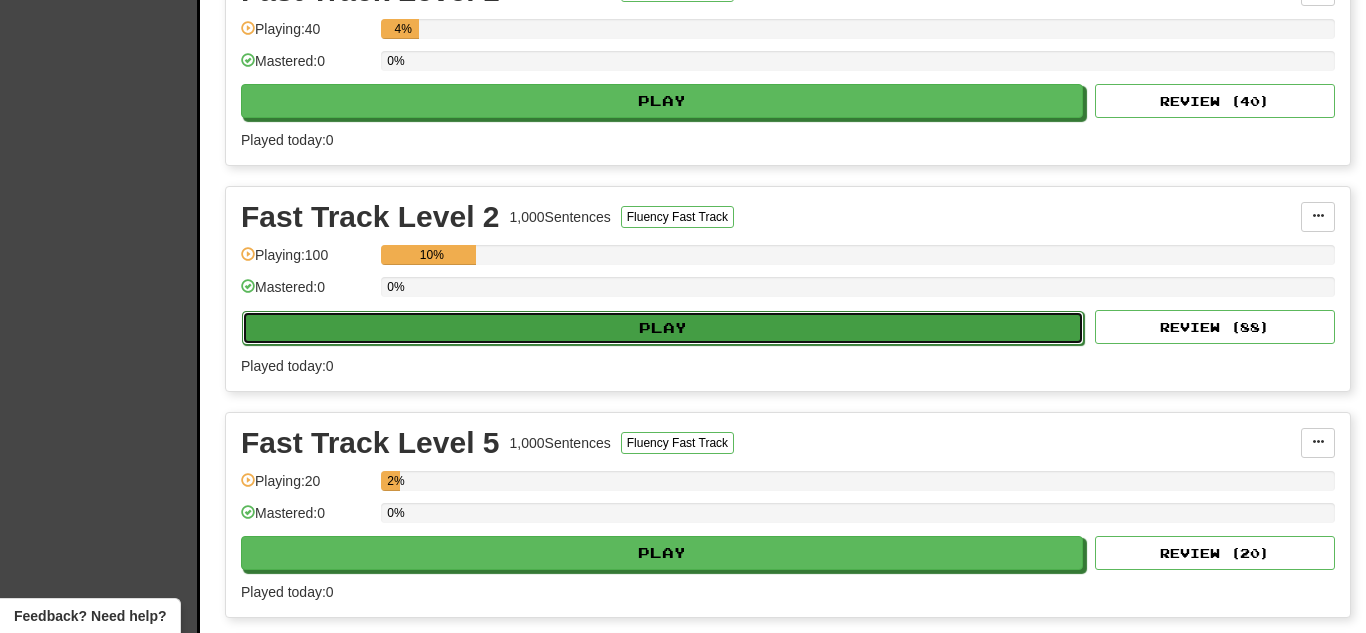 select on "**" 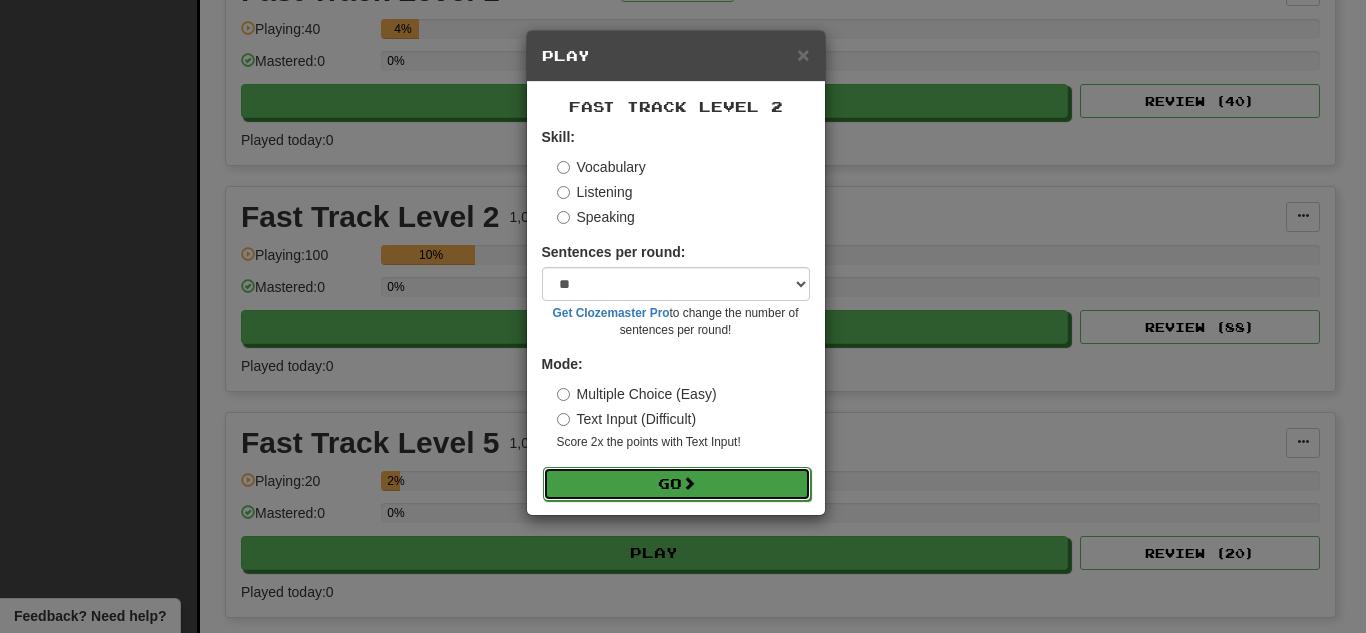 click on "Go" at bounding box center (677, 484) 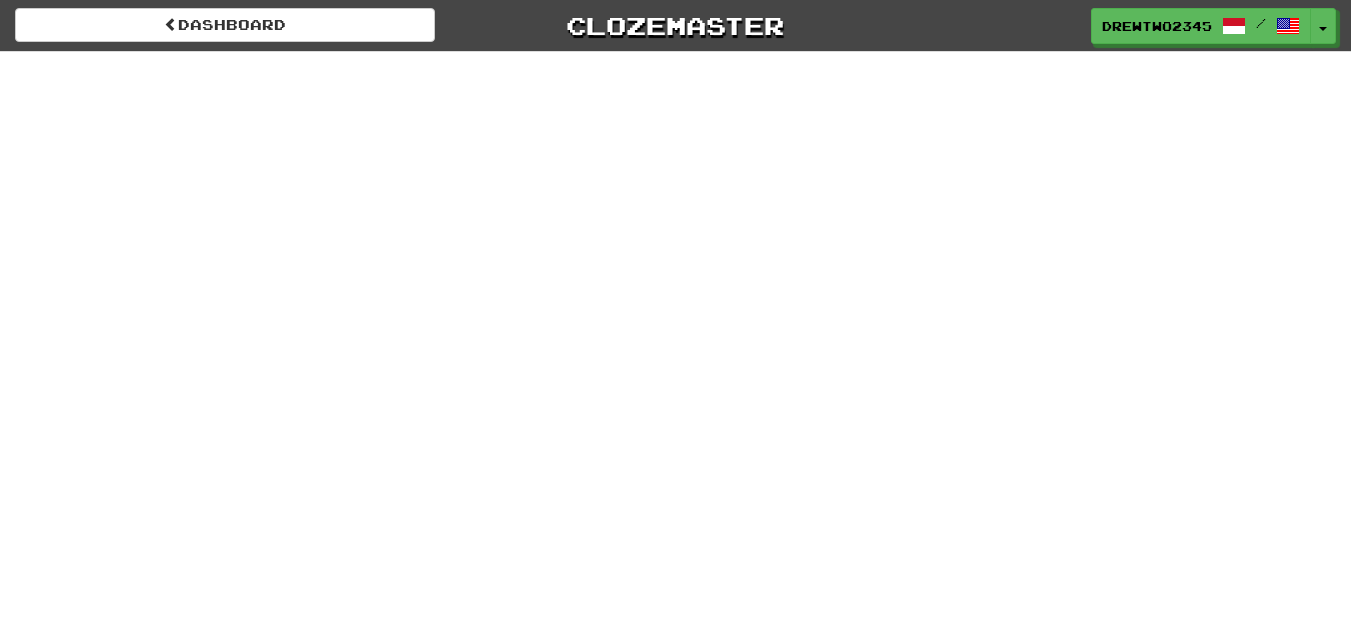 scroll, scrollTop: 0, scrollLeft: 0, axis: both 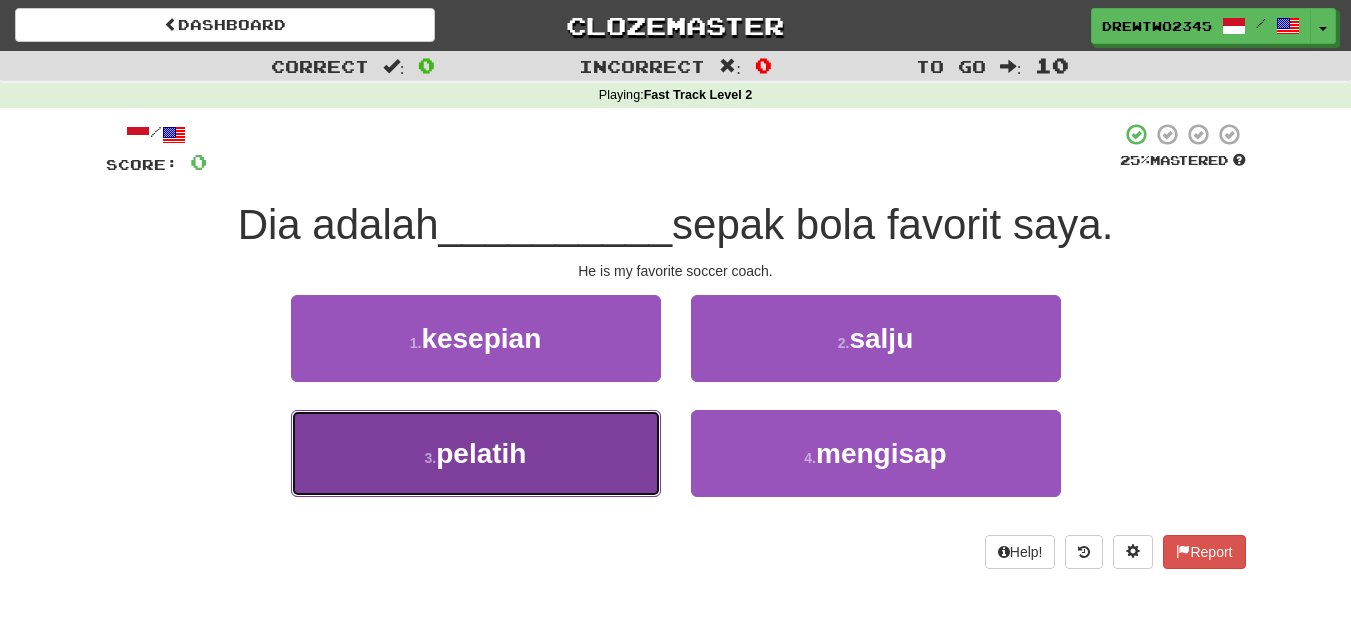 click on "3 .  pelatih" at bounding box center [476, 453] 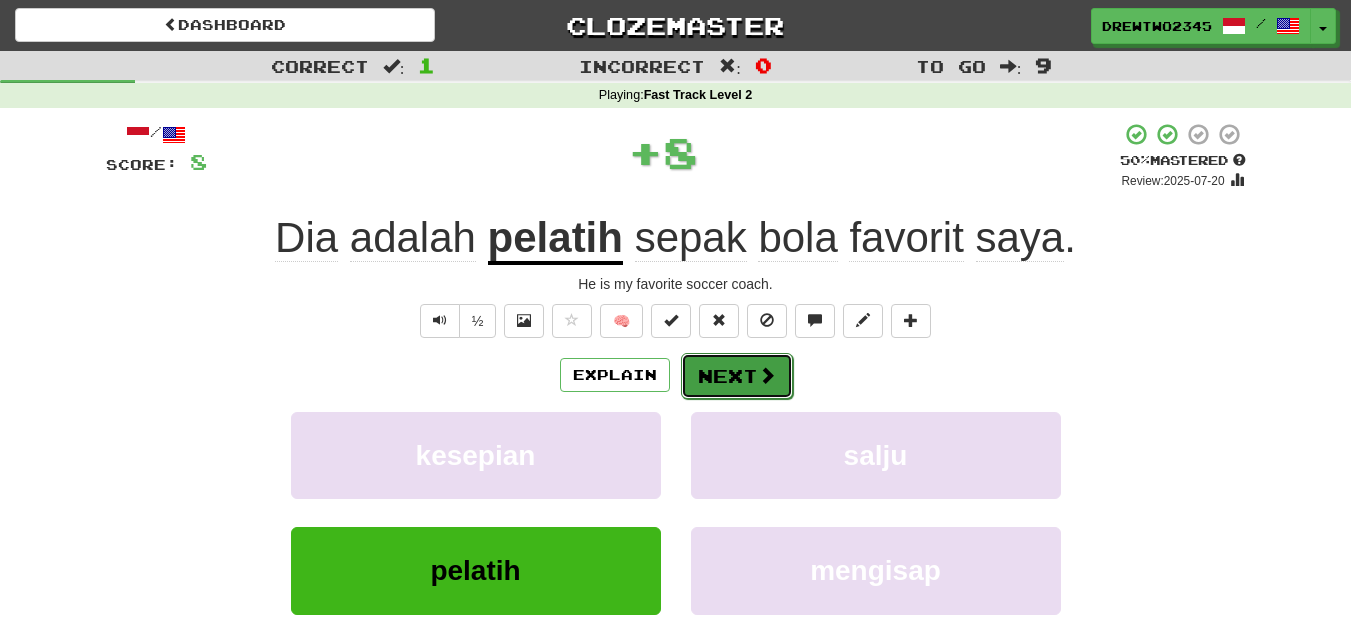 click on "Next" at bounding box center [737, 376] 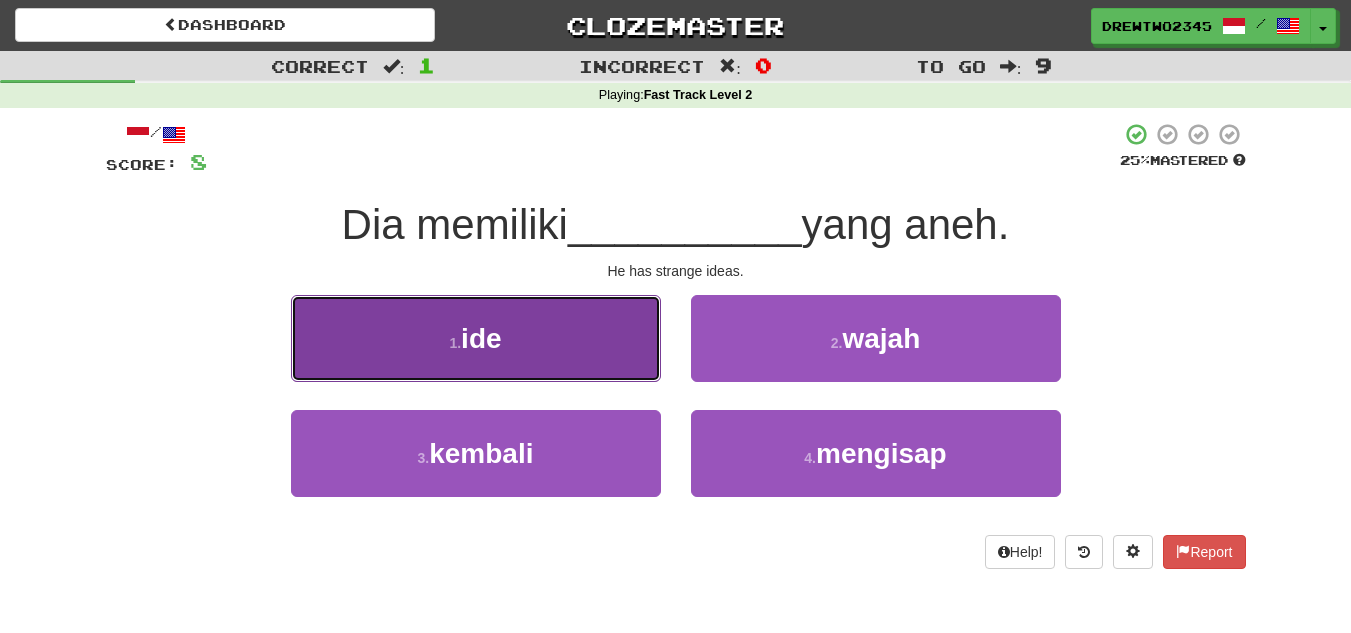 click on "ide" at bounding box center [481, 338] 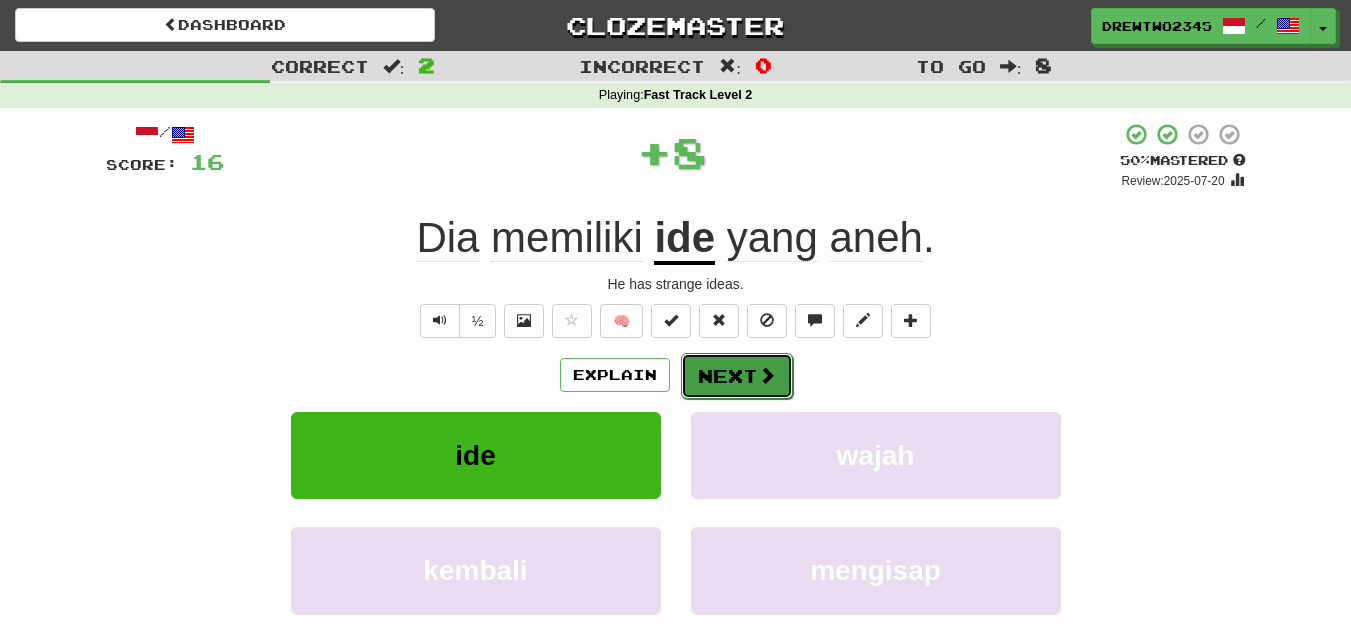 click on "Next" at bounding box center (737, 376) 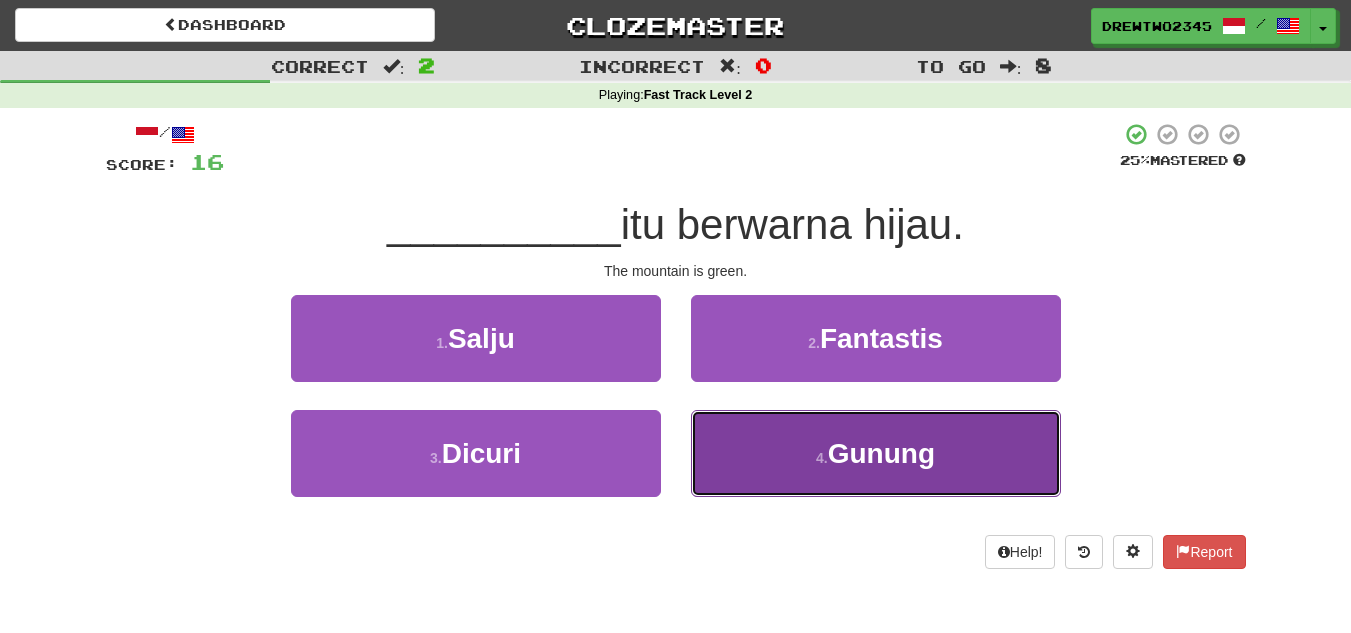 click on "4 .  Gunung" at bounding box center [876, 453] 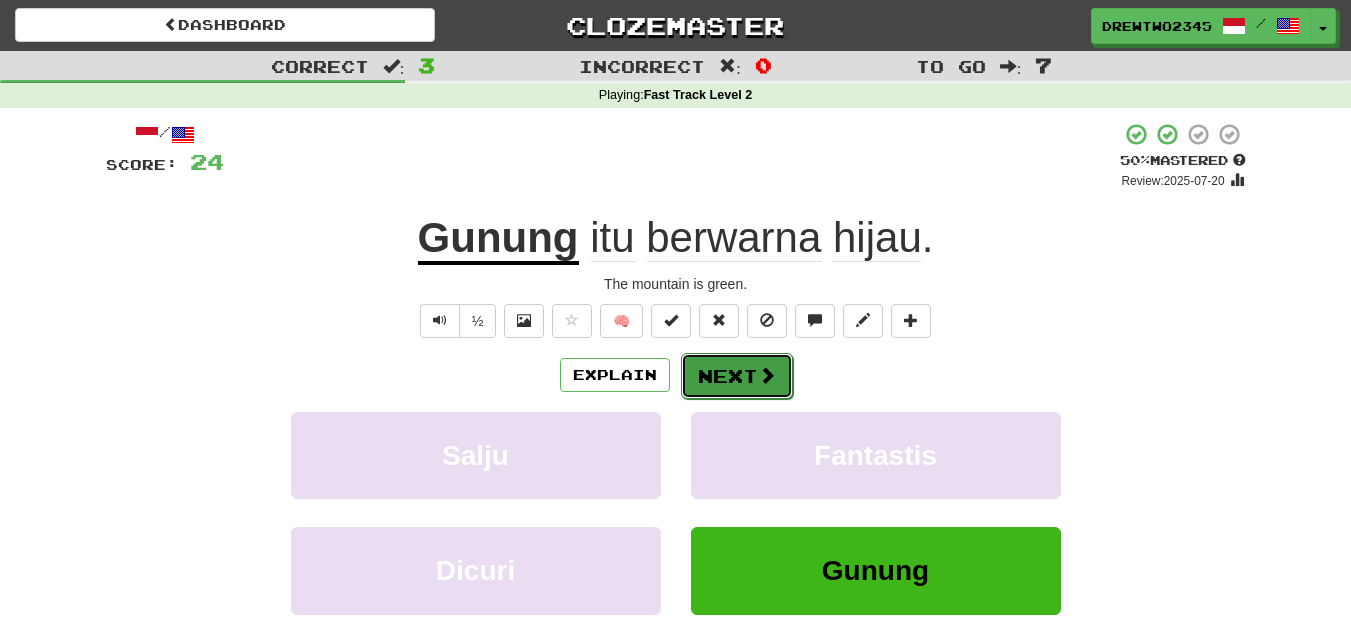click on "Next" at bounding box center (737, 376) 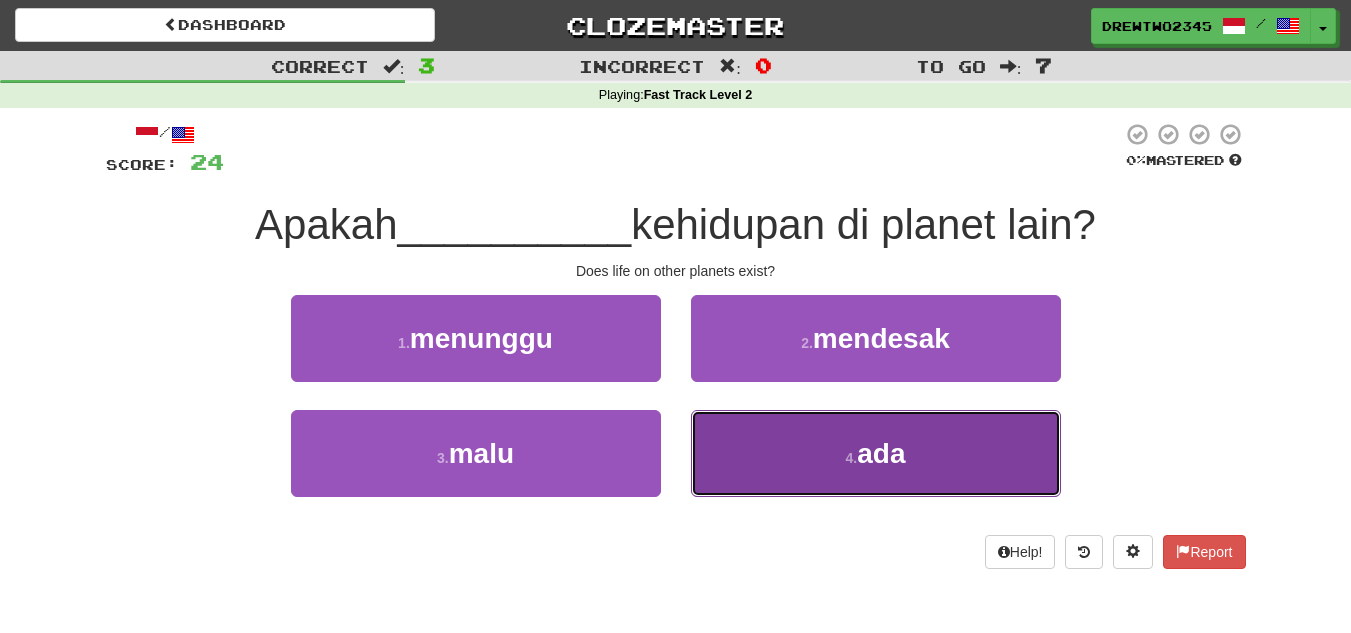 click on "ada" at bounding box center [881, 453] 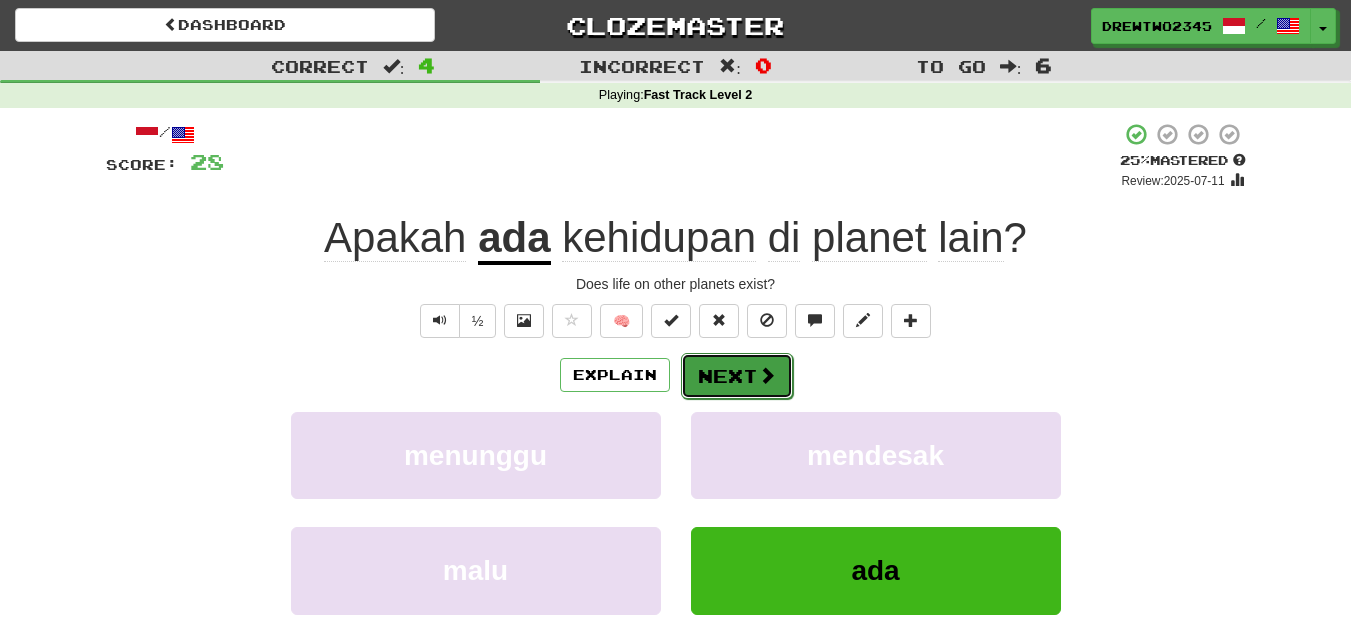 click on "Next" at bounding box center (737, 376) 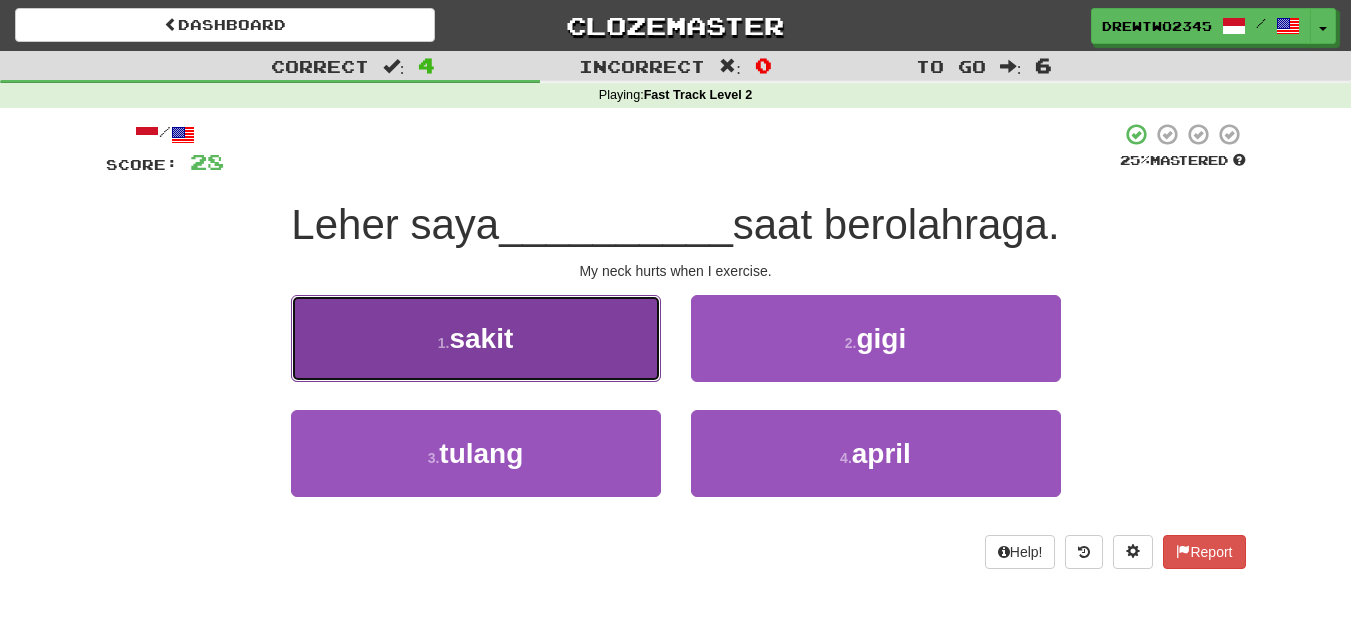 click on "1 .  sakit" at bounding box center (476, 338) 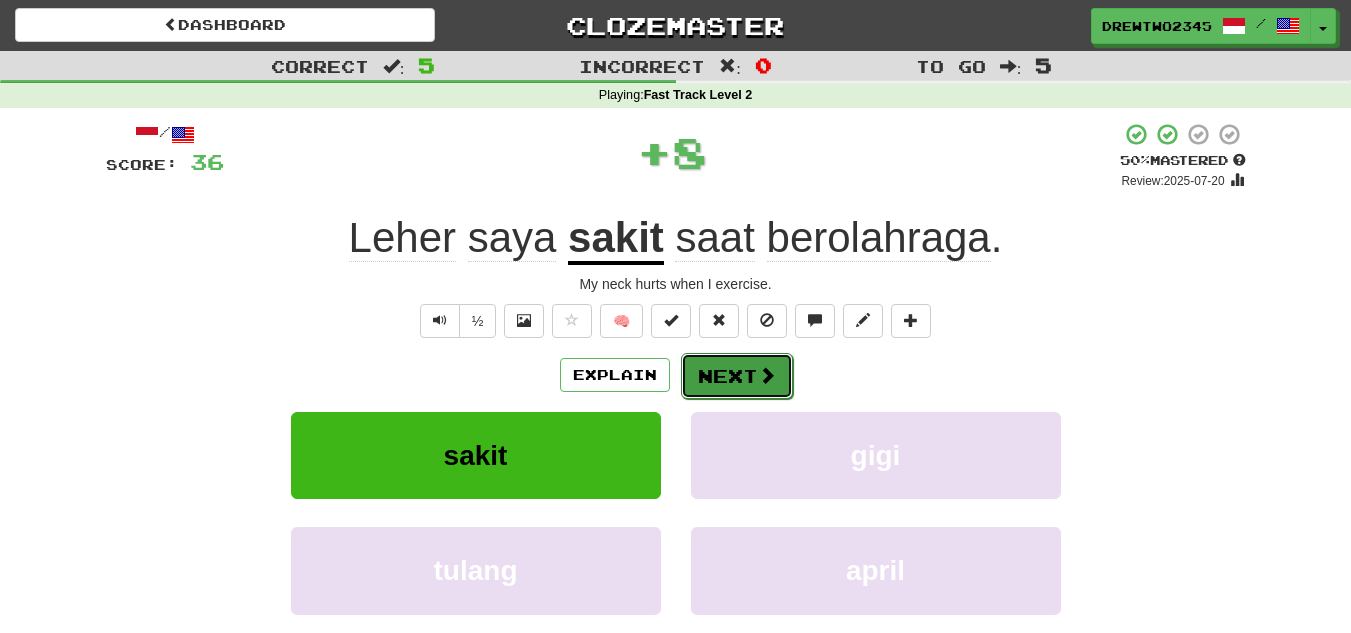 click on "Next" at bounding box center [737, 376] 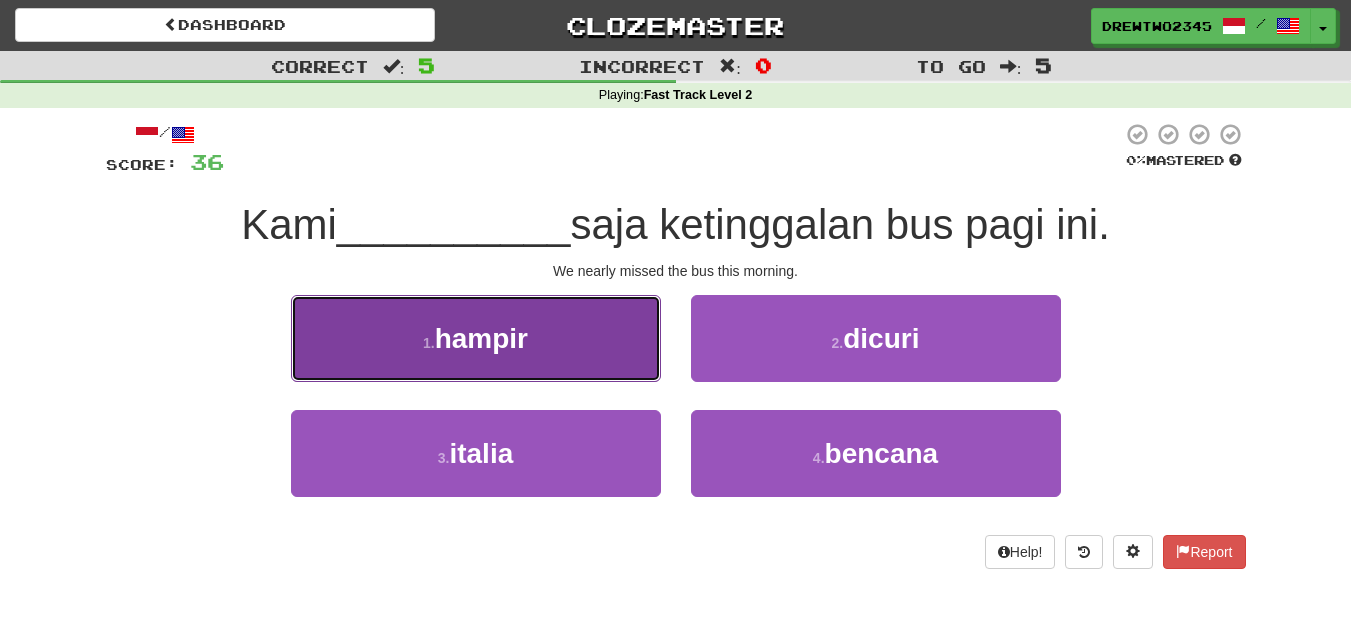 click on "1 .  hampir" at bounding box center (476, 338) 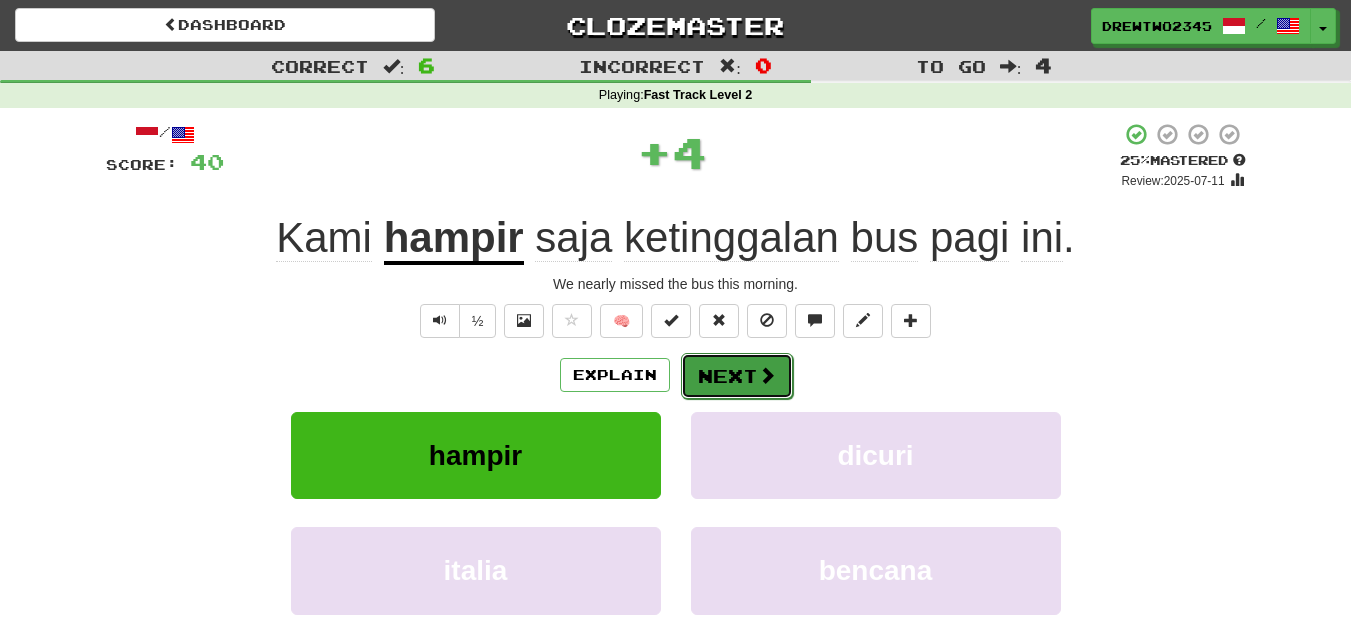 click on "Next" at bounding box center (737, 376) 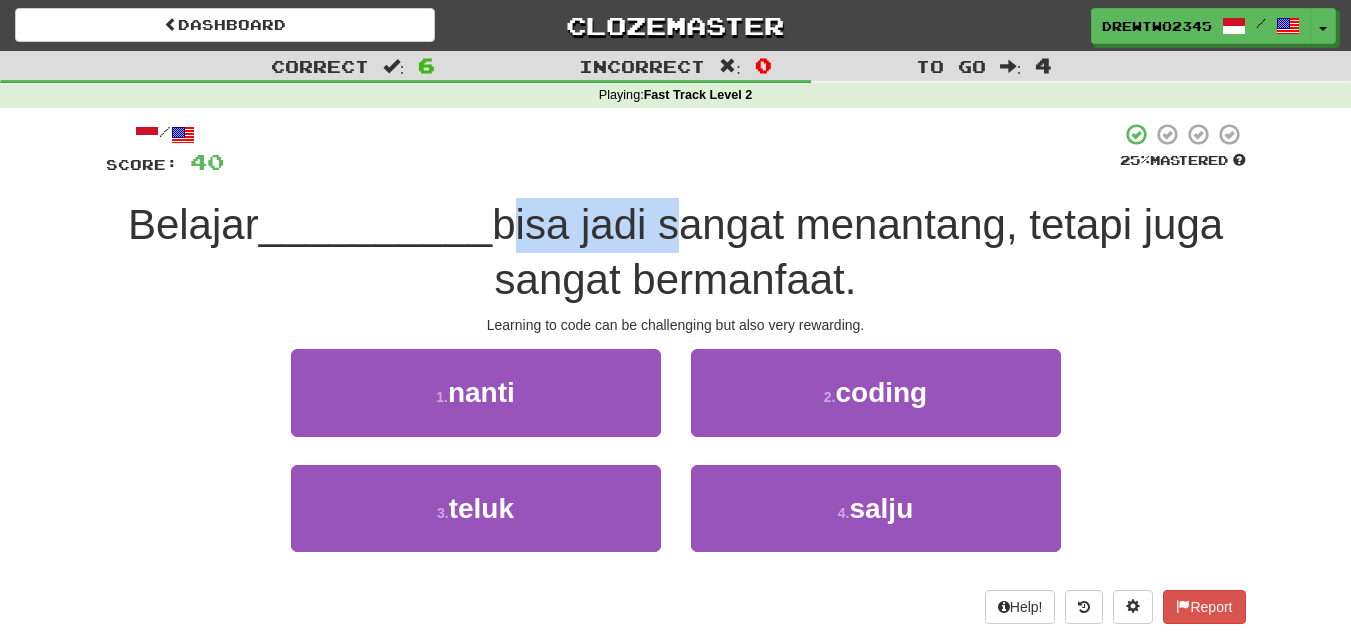 drag, startPoint x: 507, startPoint y: 226, endPoint x: 680, endPoint y: 252, distance: 174.94284 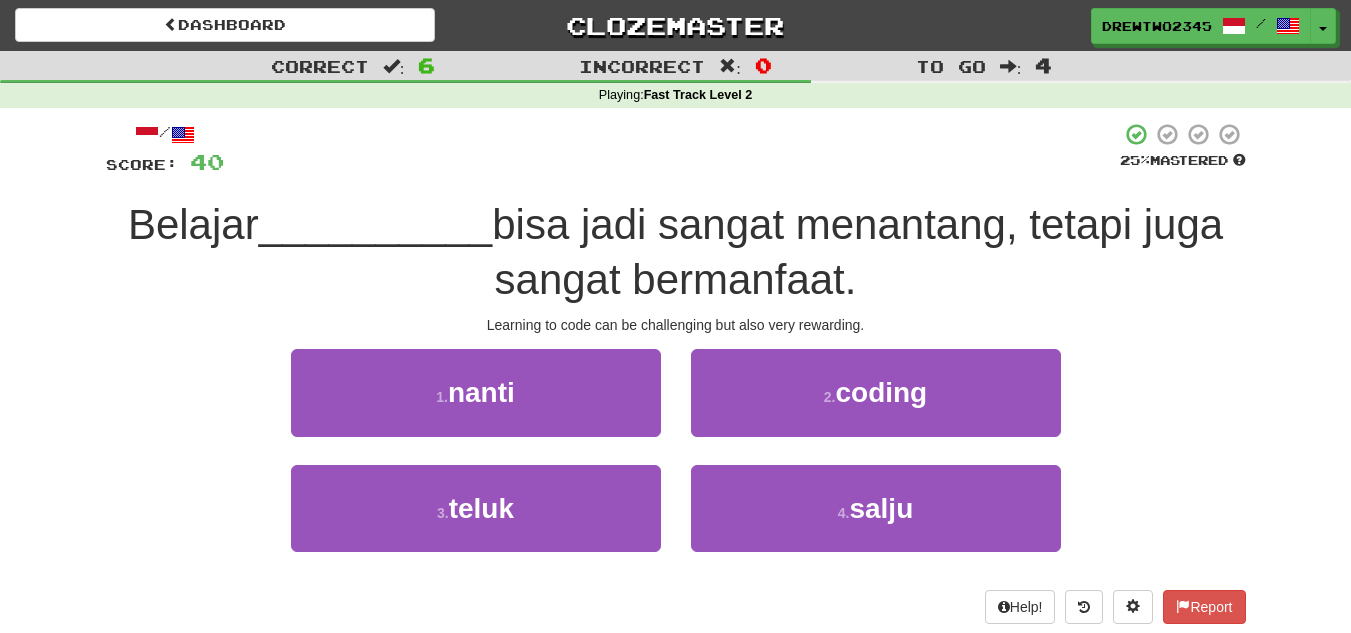click on "bisa jadi sangat menantang, tetapi juga sangat bermanfaat." at bounding box center [857, 252] 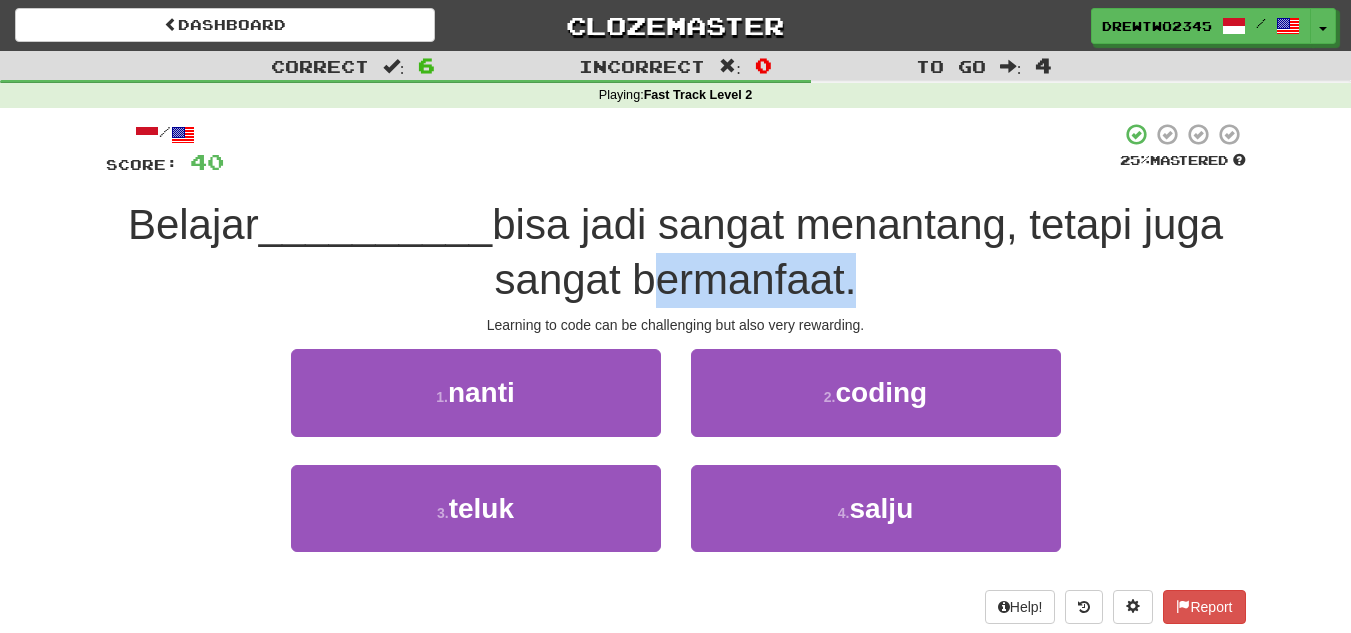 drag, startPoint x: 841, startPoint y: 284, endPoint x: 637, endPoint y: 280, distance: 204.03922 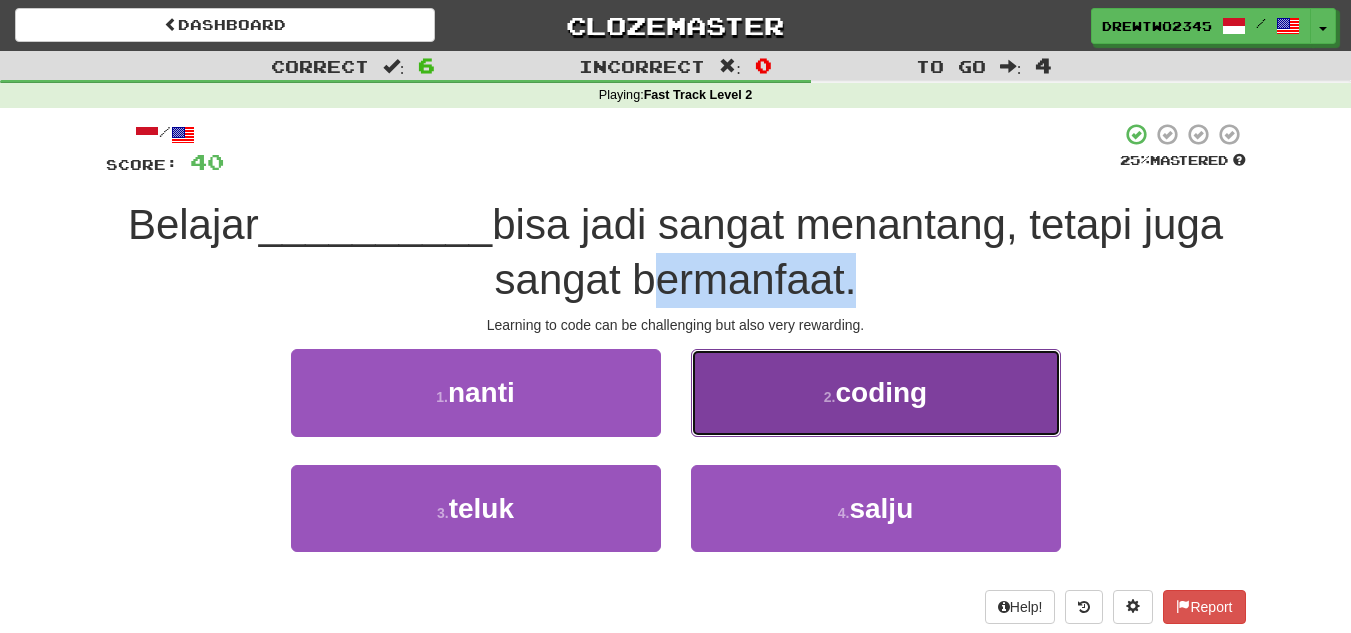 click on "2 .  coding" at bounding box center [876, 392] 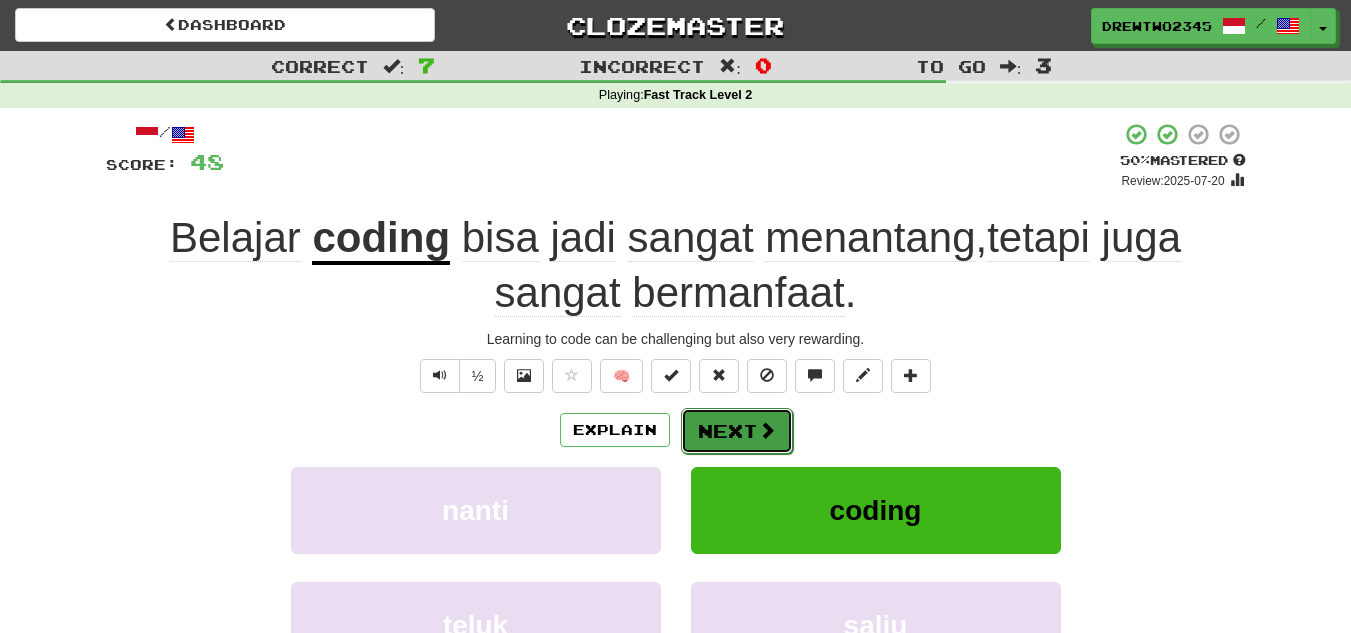 click on "Next" at bounding box center (737, 431) 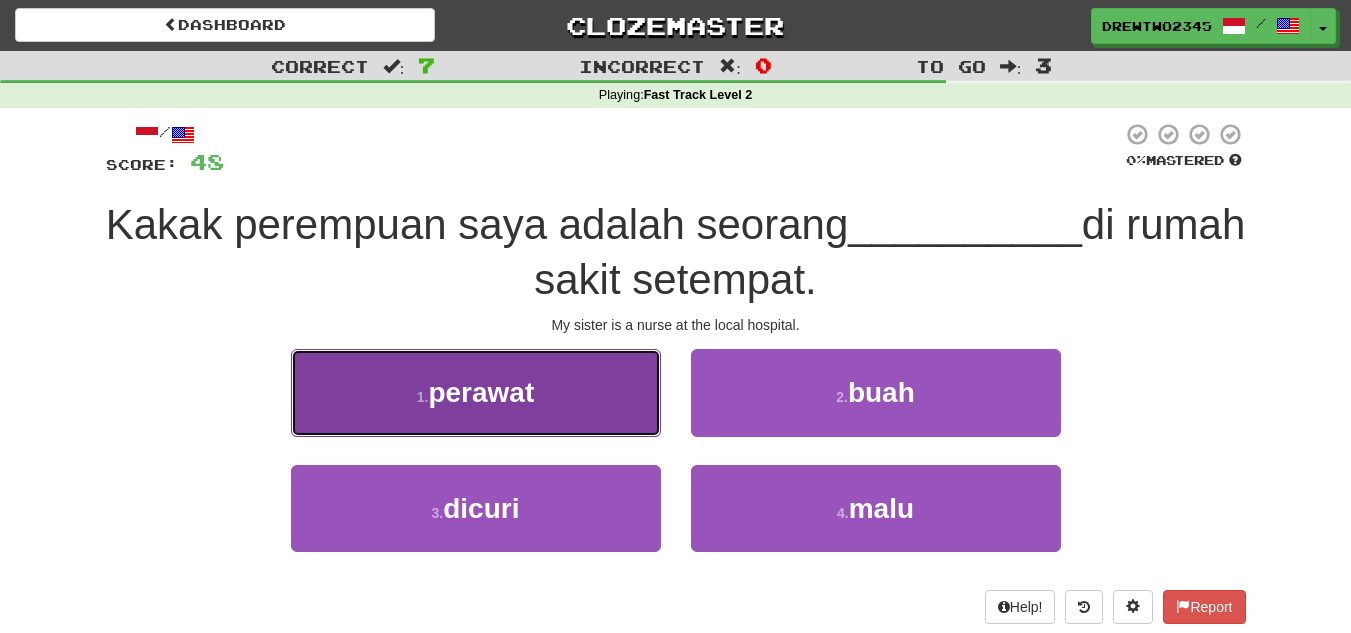 click on "1 .  perawat" at bounding box center (476, 392) 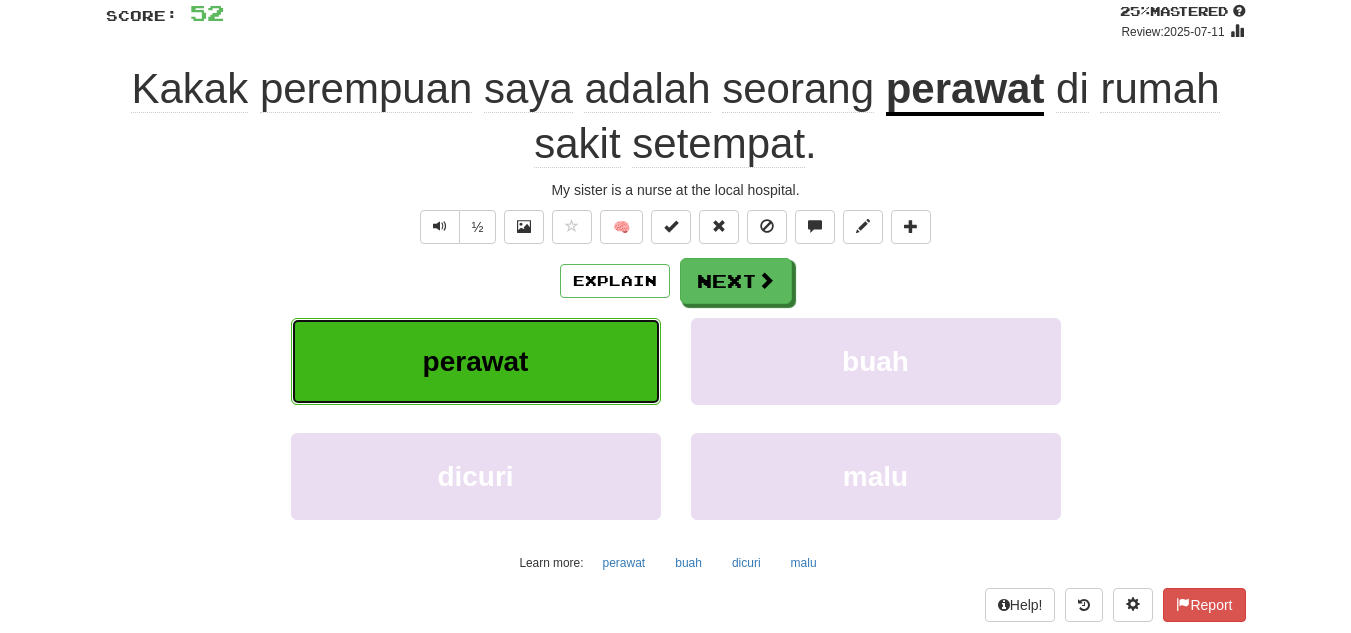 scroll, scrollTop: 159, scrollLeft: 0, axis: vertical 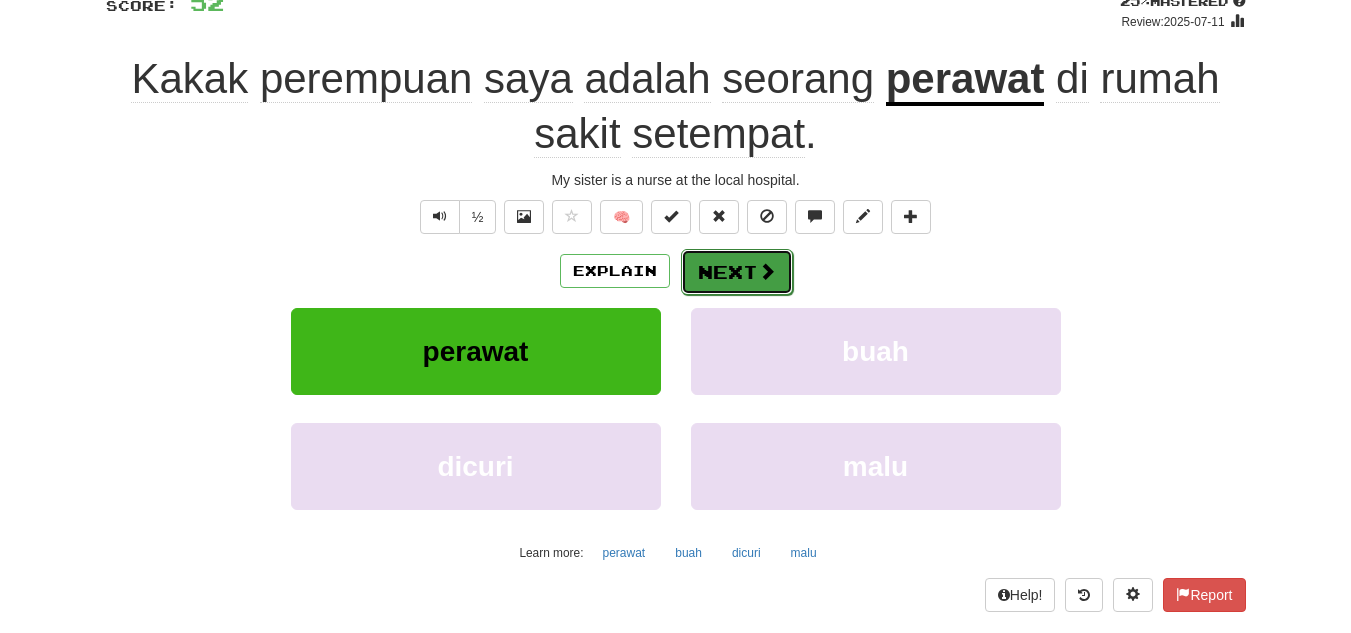 click on "Next" at bounding box center (737, 272) 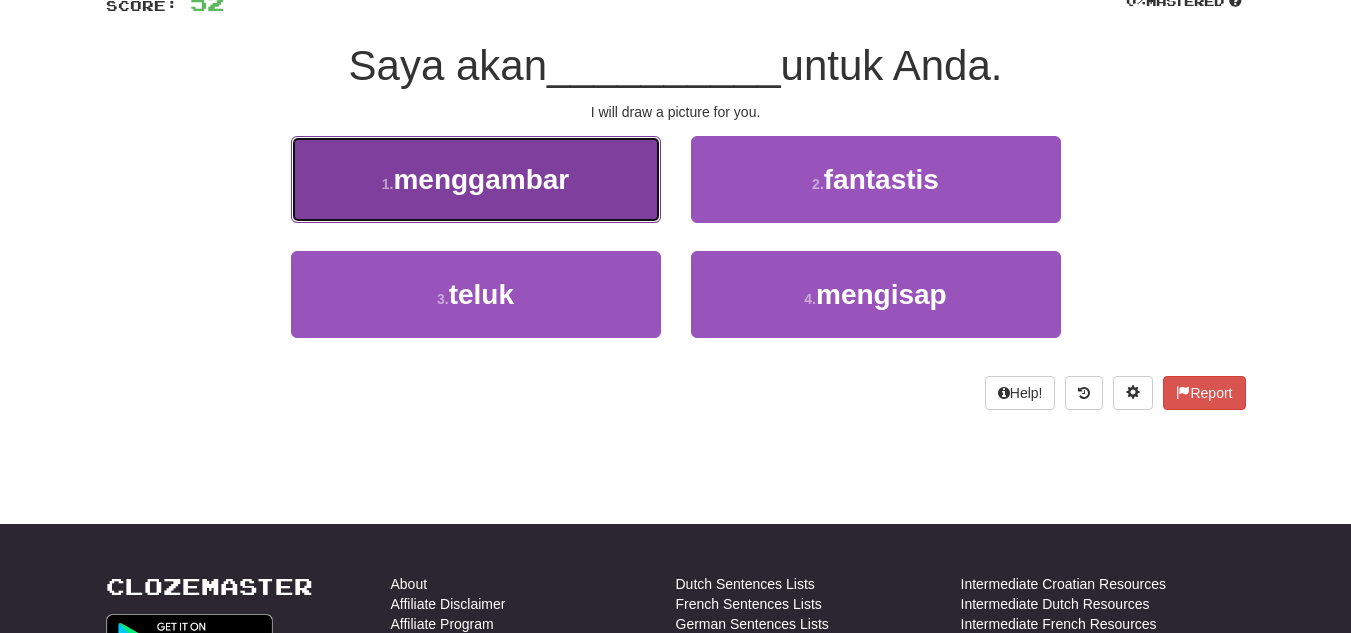 click on "menggambar" at bounding box center (481, 179) 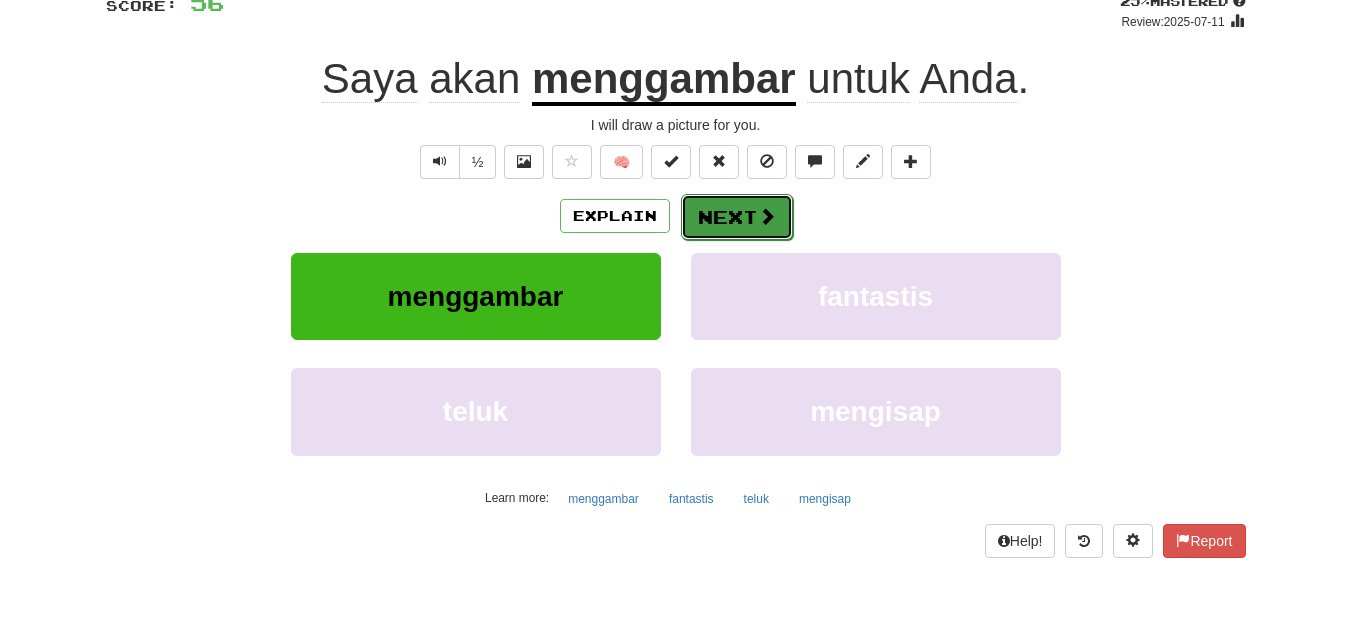 click on "Next" at bounding box center [737, 217] 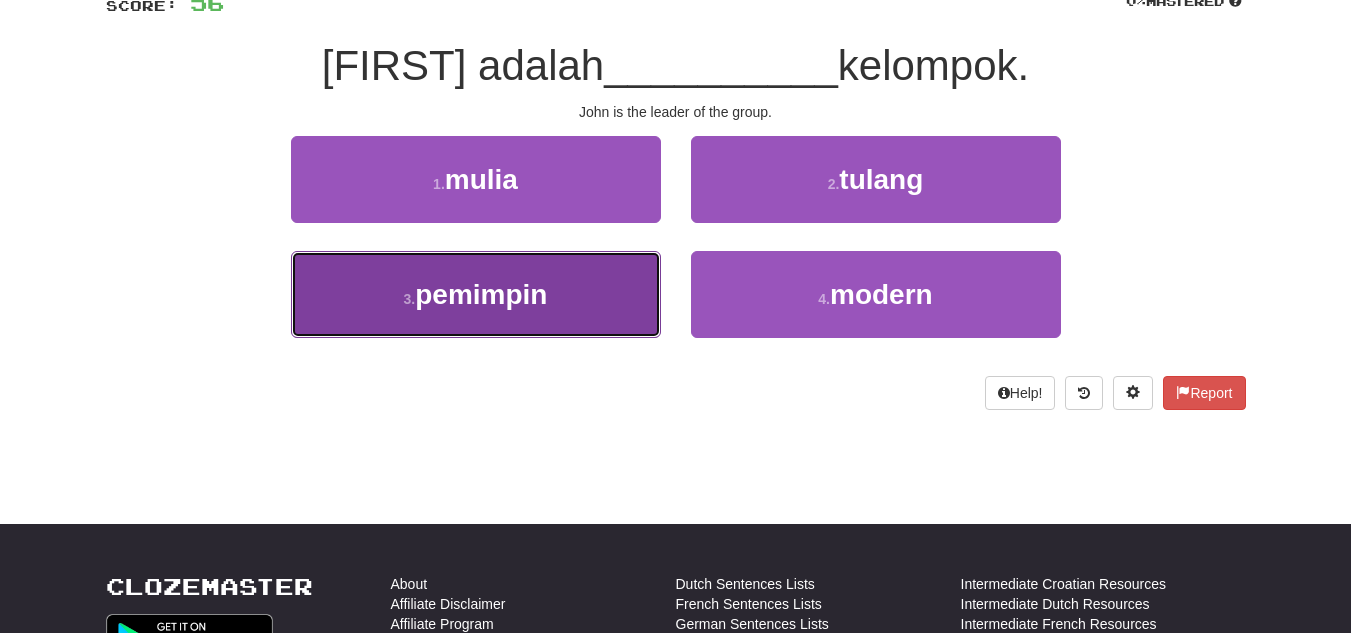 click on "pemimpin" at bounding box center (481, 294) 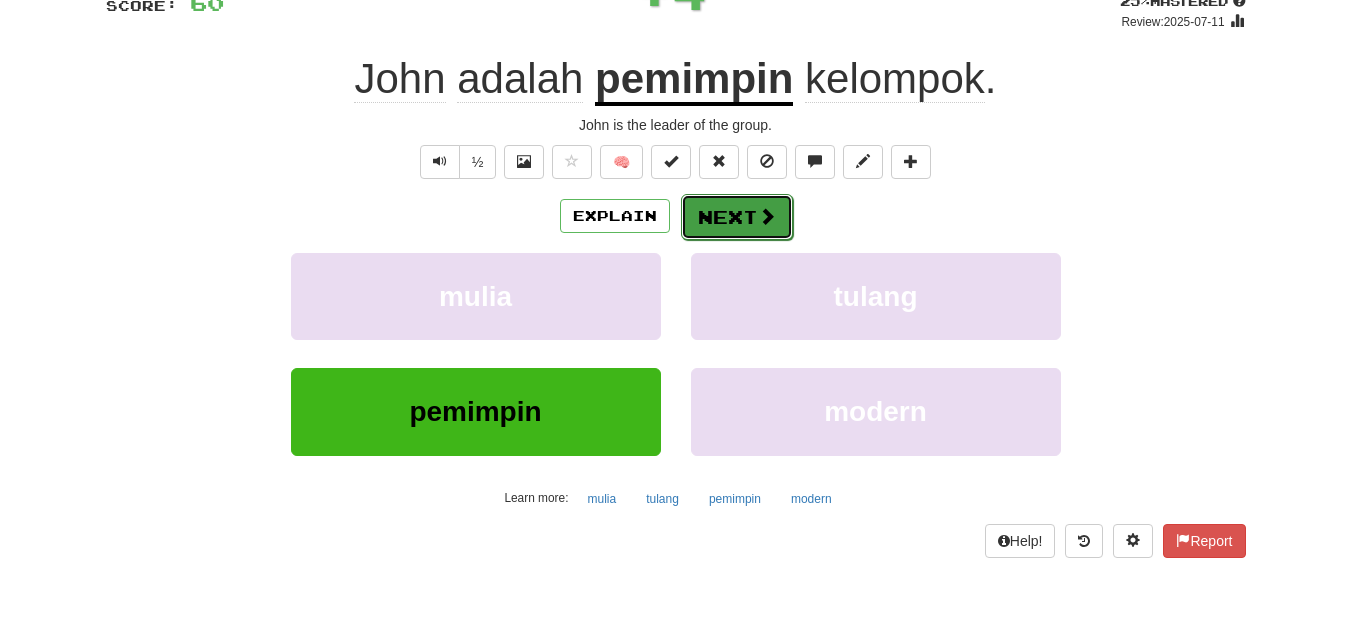 click on "Next" at bounding box center [737, 217] 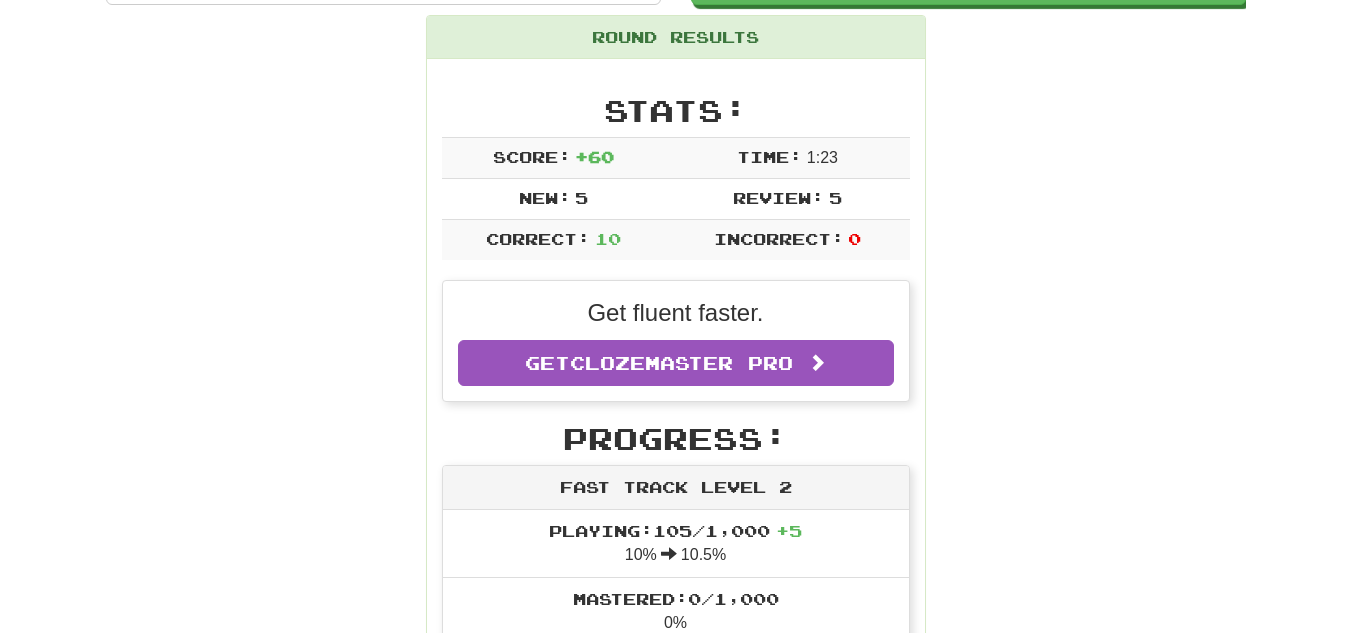 scroll, scrollTop: 247, scrollLeft: 0, axis: vertical 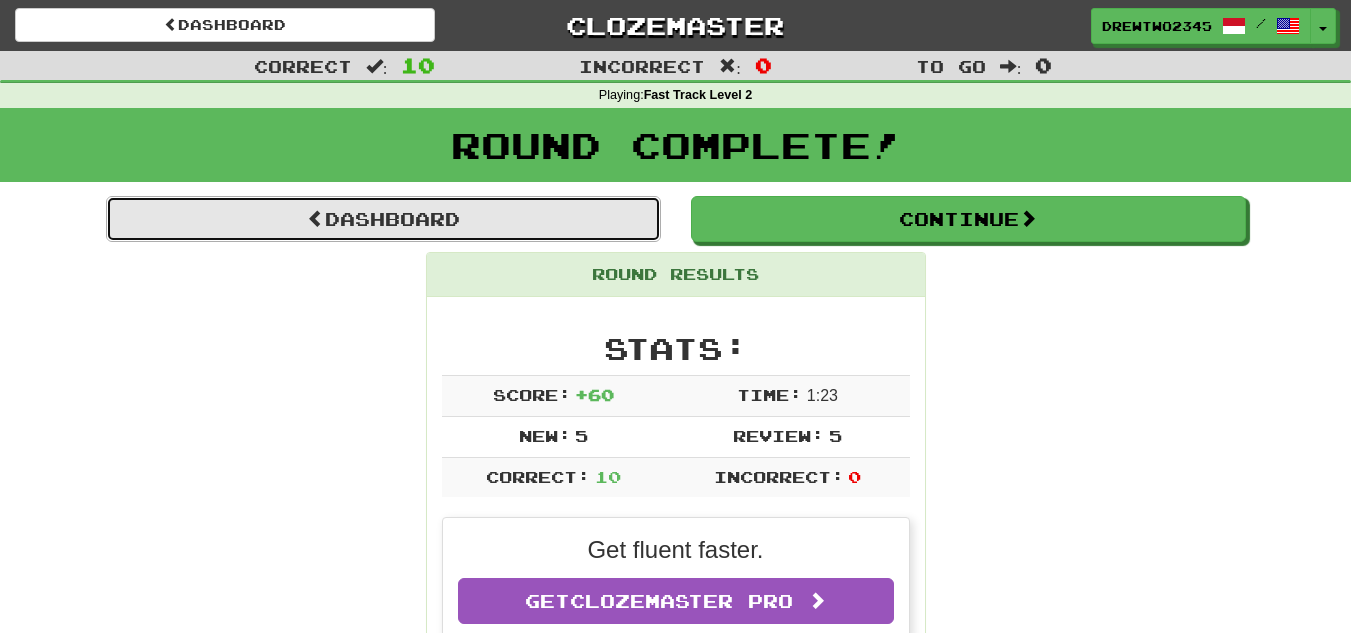 click on "Dashboard" at bounding box center (383, 219) 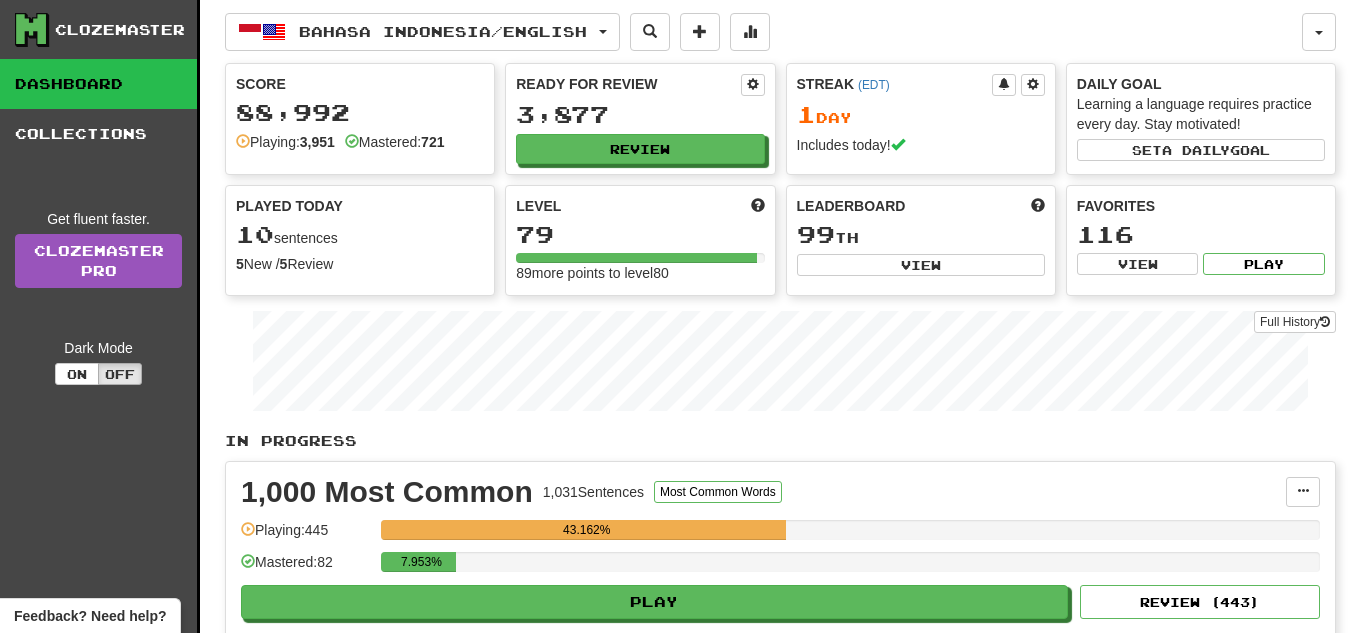 scroll, scrollTop: 0, scrollLeft: 0, axis: both 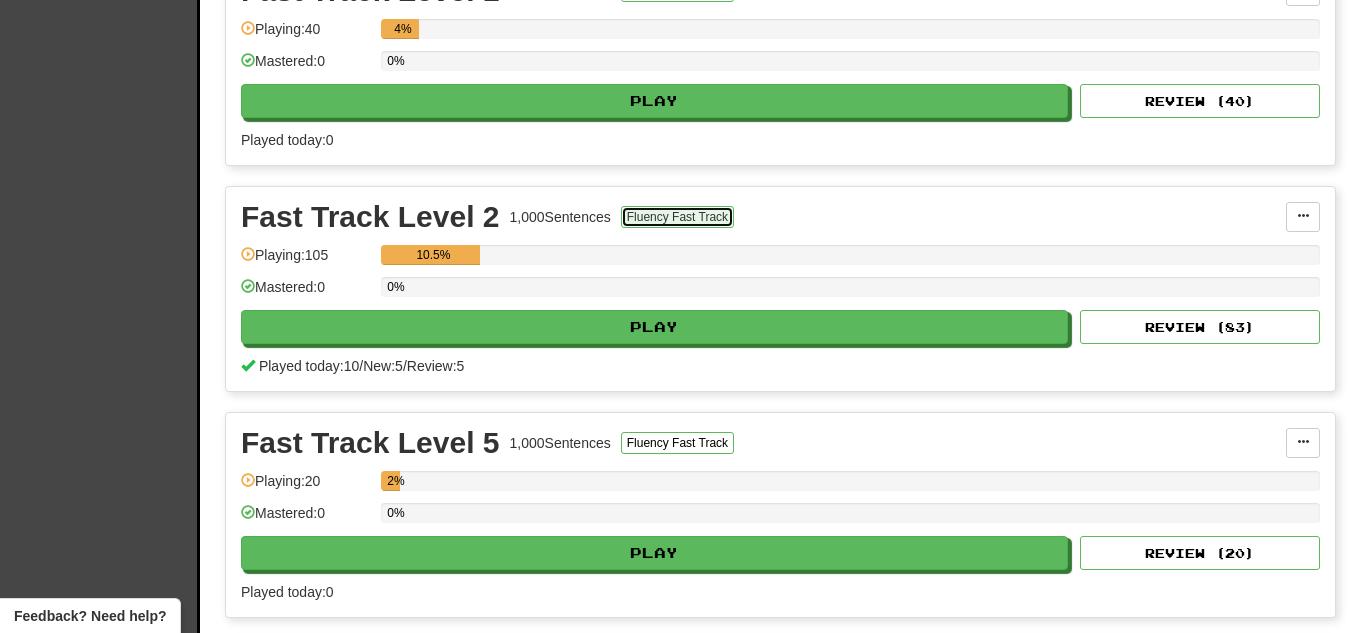click on "Fluency Fast Track" at bounding box center (677, 217) 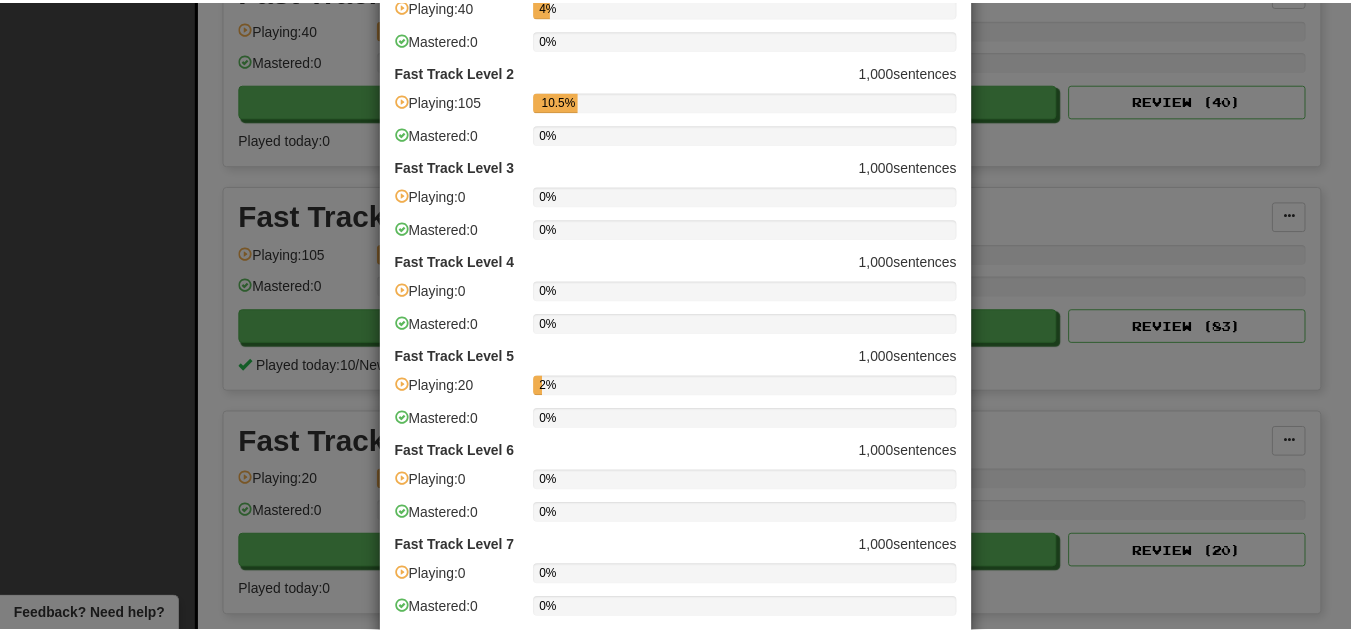 scroll, scrollTop: 0, scrollLeft: 0, axis: both 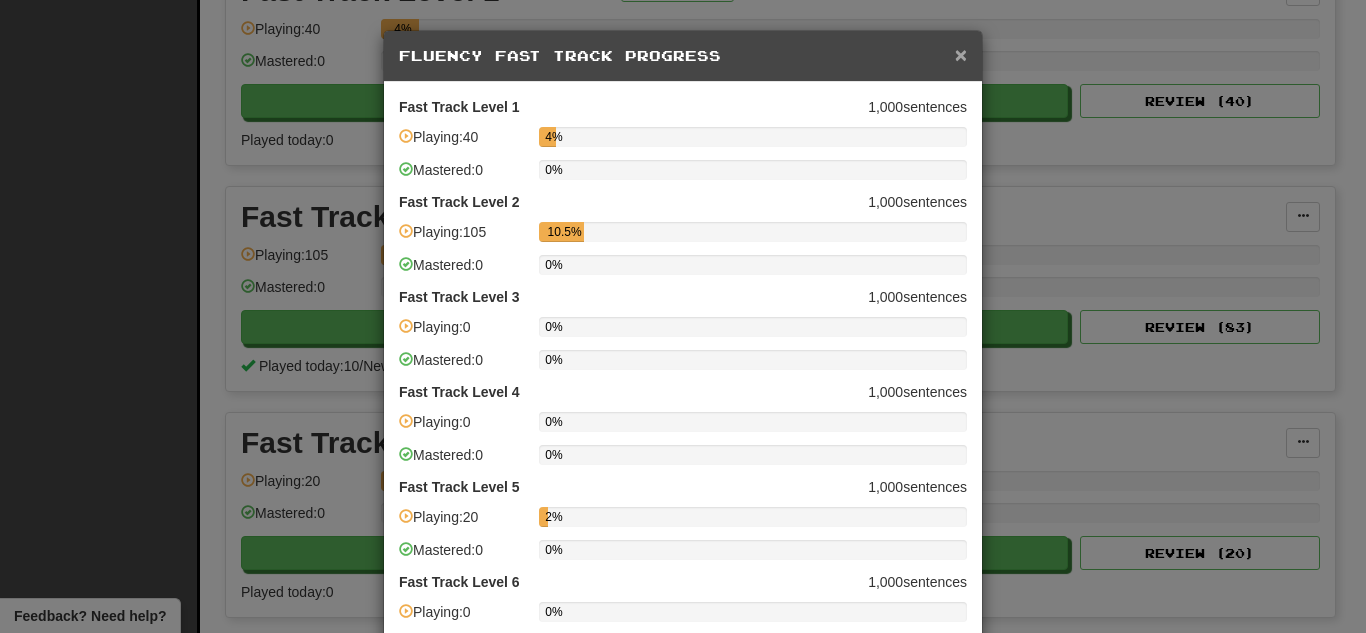 click on "×" at bounding box center [961, 54] 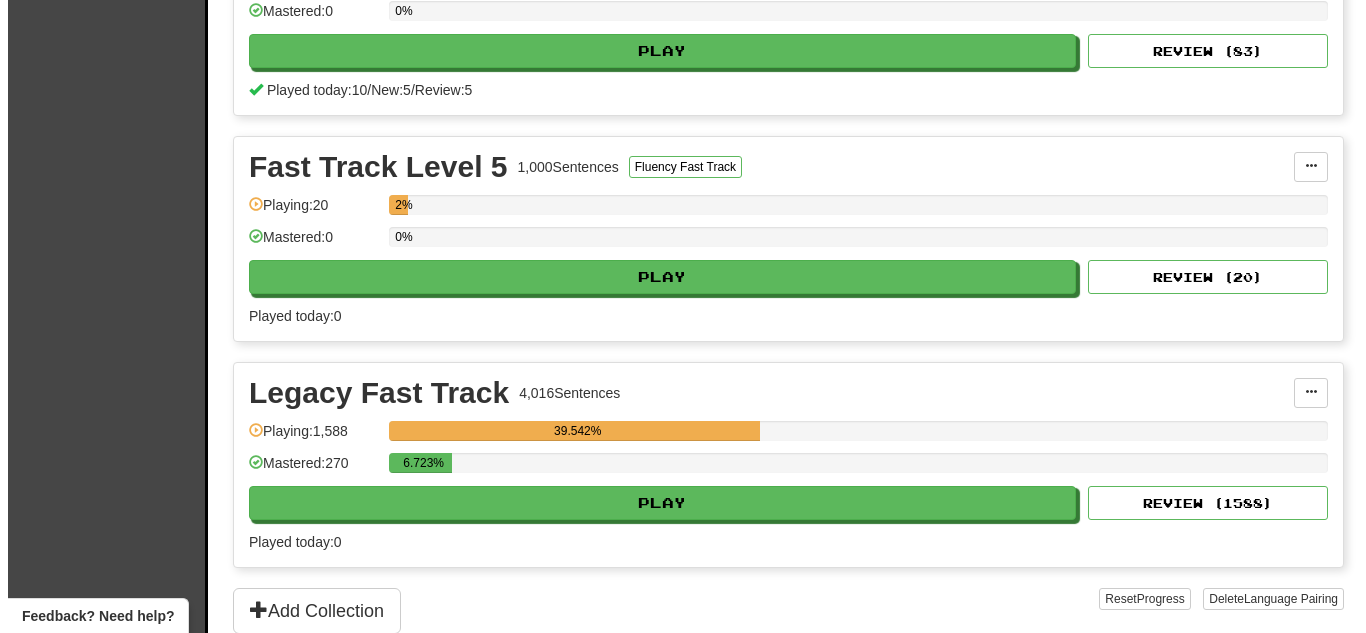scroll, scrollTop: 2625, scrollLeft: 0, axis: vertical 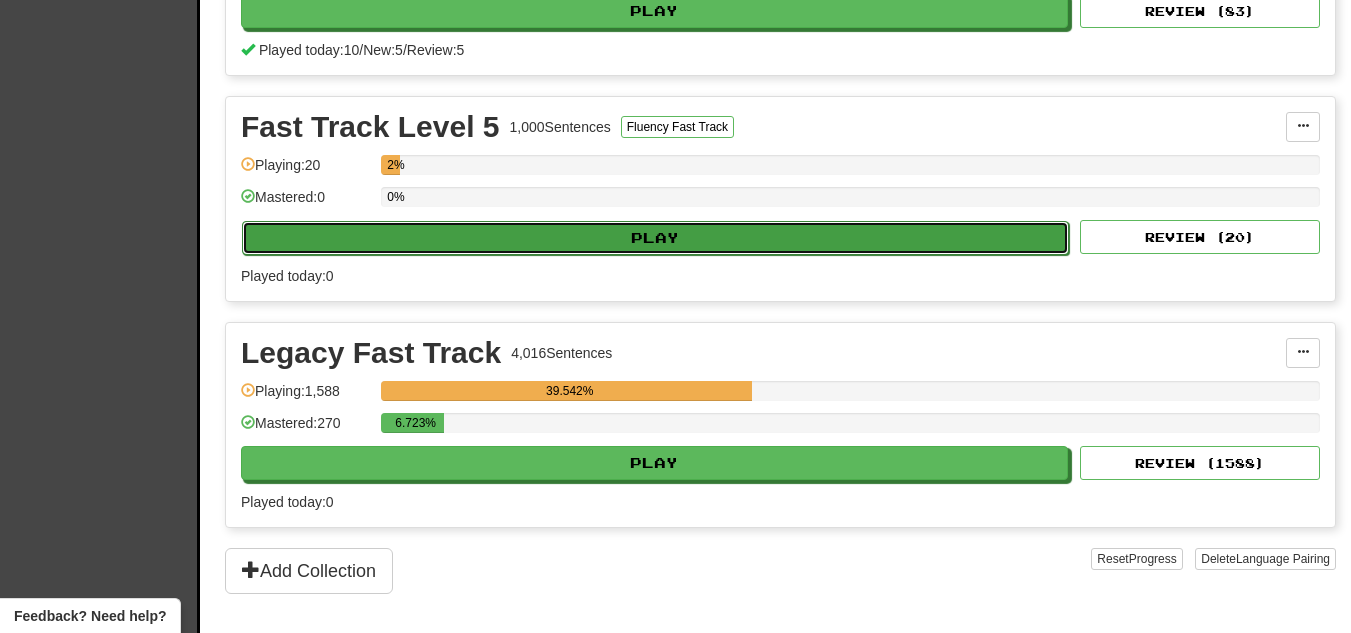 click on "Play" at bounding box center (655, 238) 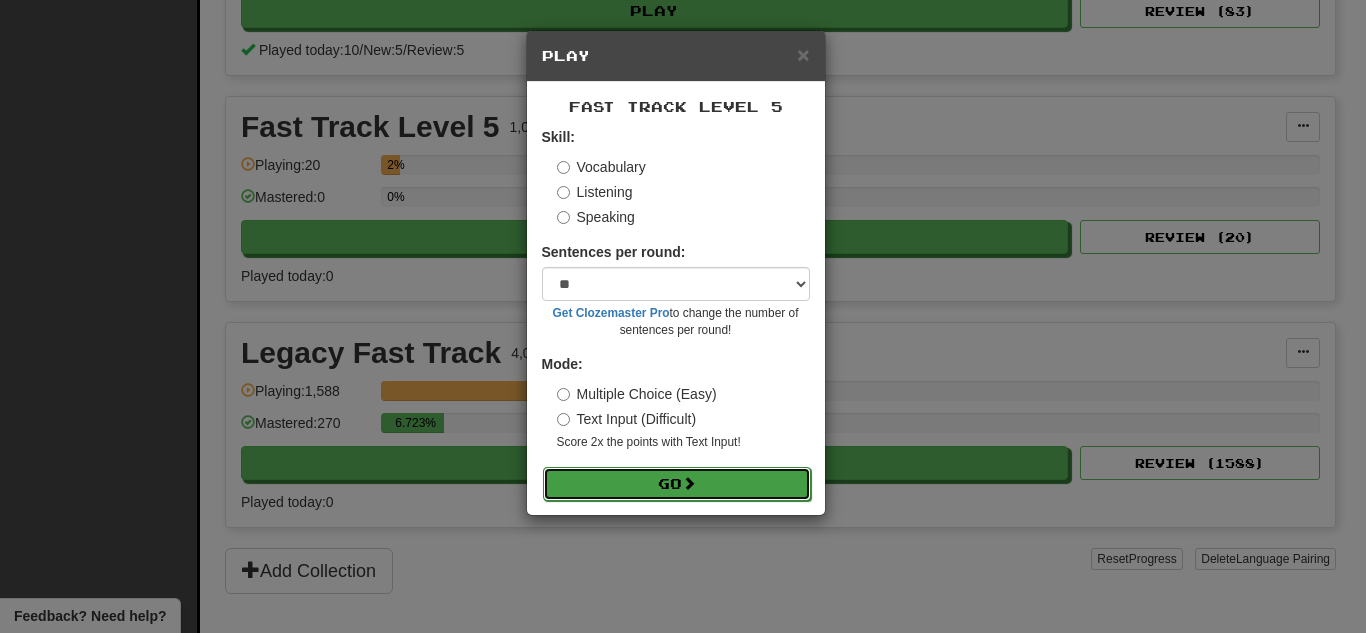 click on "Go" at bounding box center (677, 484) 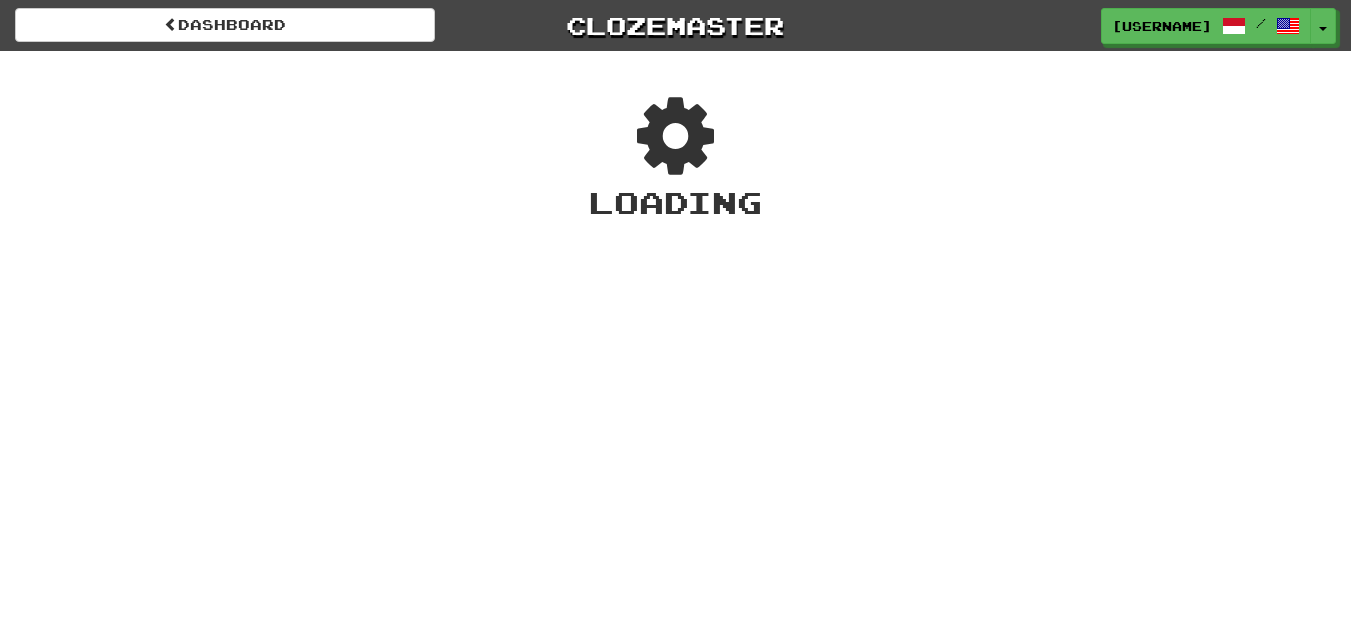 scroll, scrollTop: 0, scrollLeft: 0, axis: both 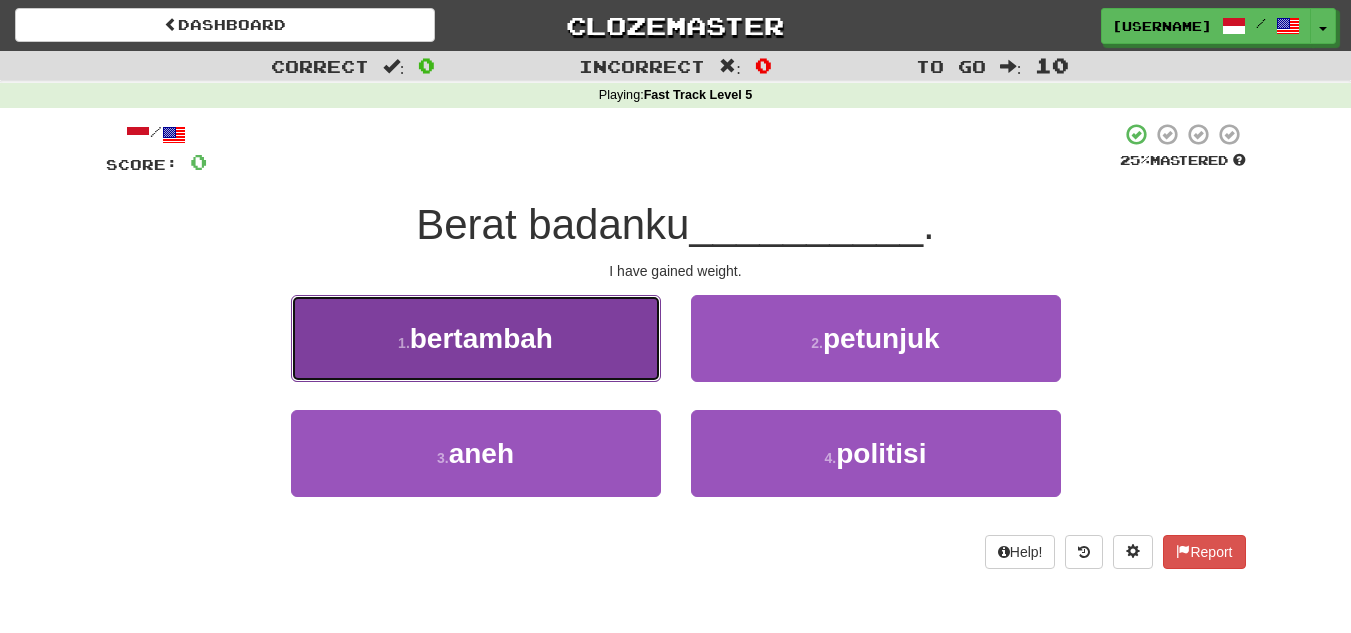 click on "1 .  bertambah" at bounding box center [476, 338] 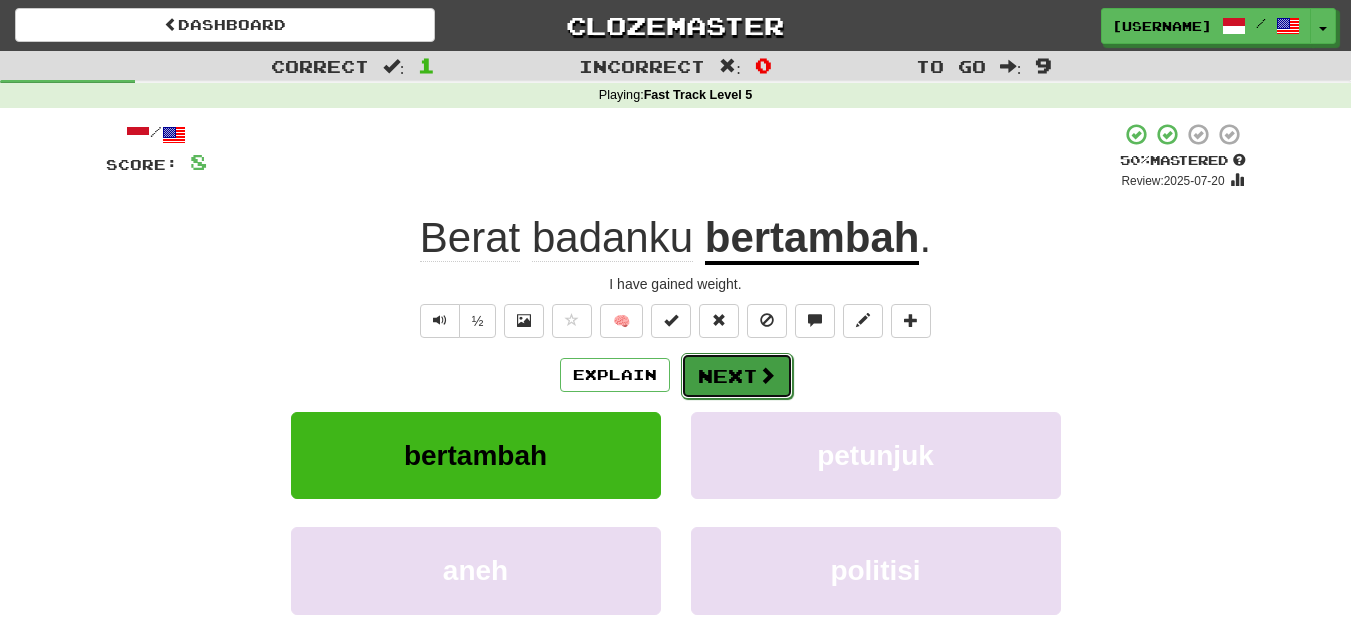 click on "Next" at bounding box center [737, 376] 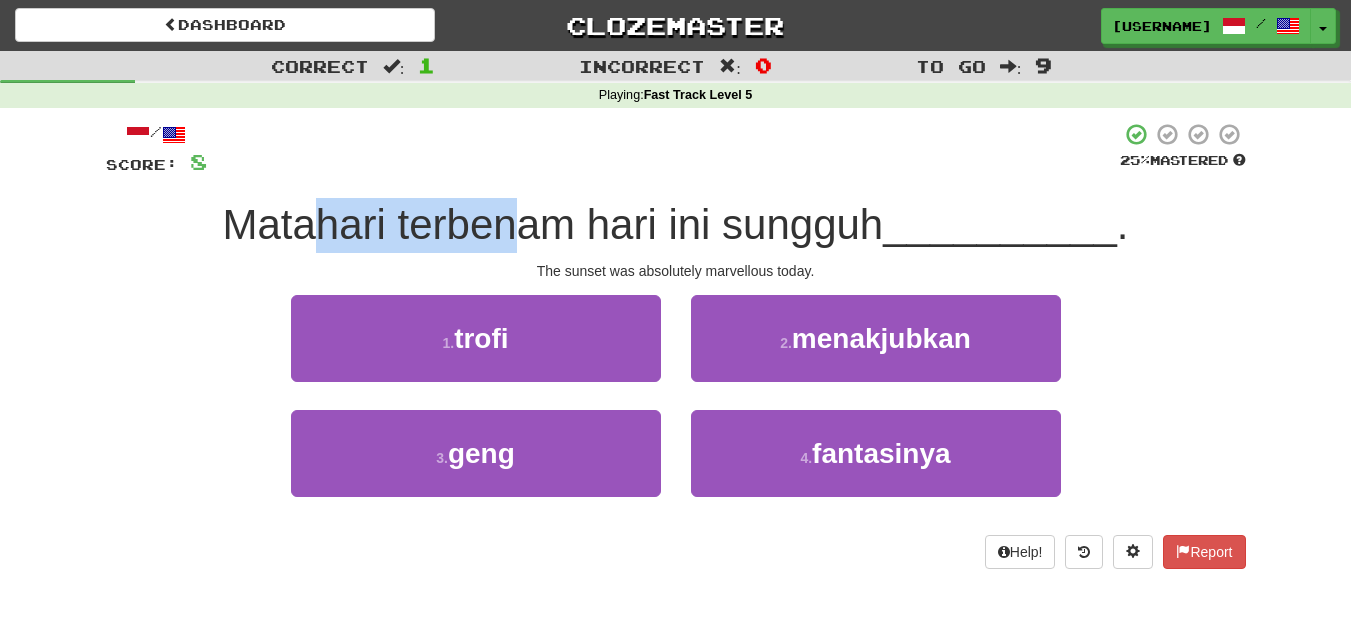 drag, startPoint x: 301, startPoint y: 215, endPoint x: 521, endPoint y: 201, distance: 220.445 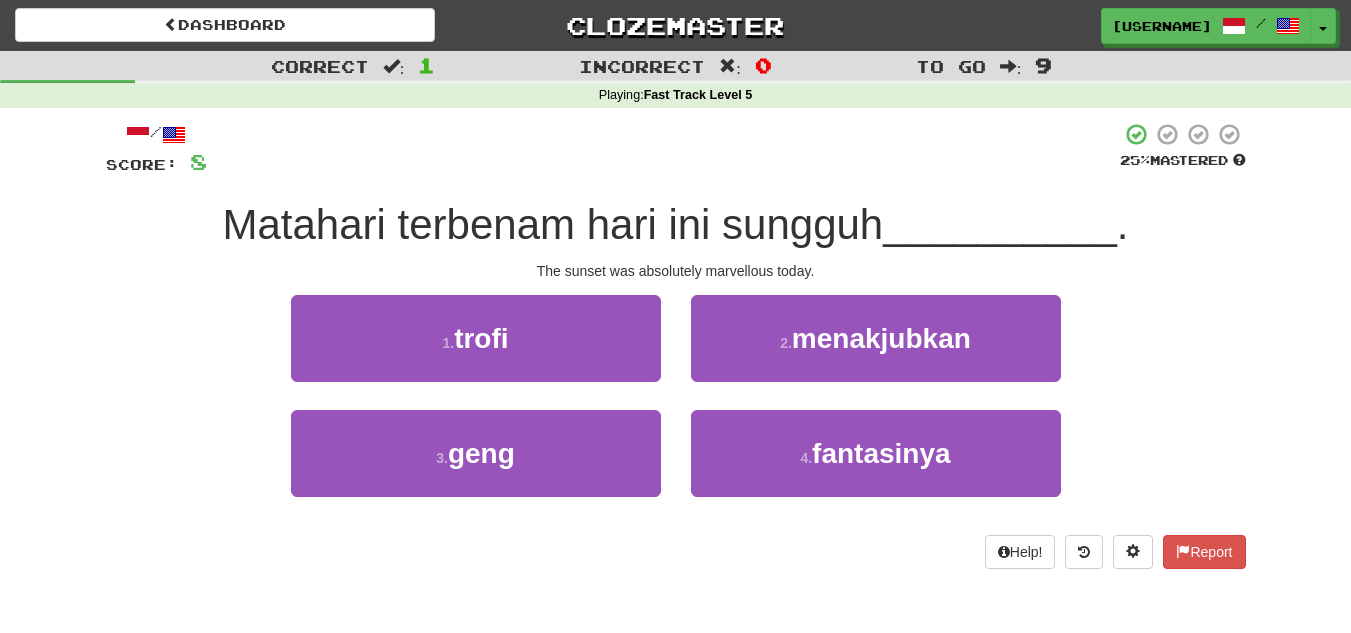 click on "Matahari terbenam hari ini sungguh" at bounding box center (553, 224) 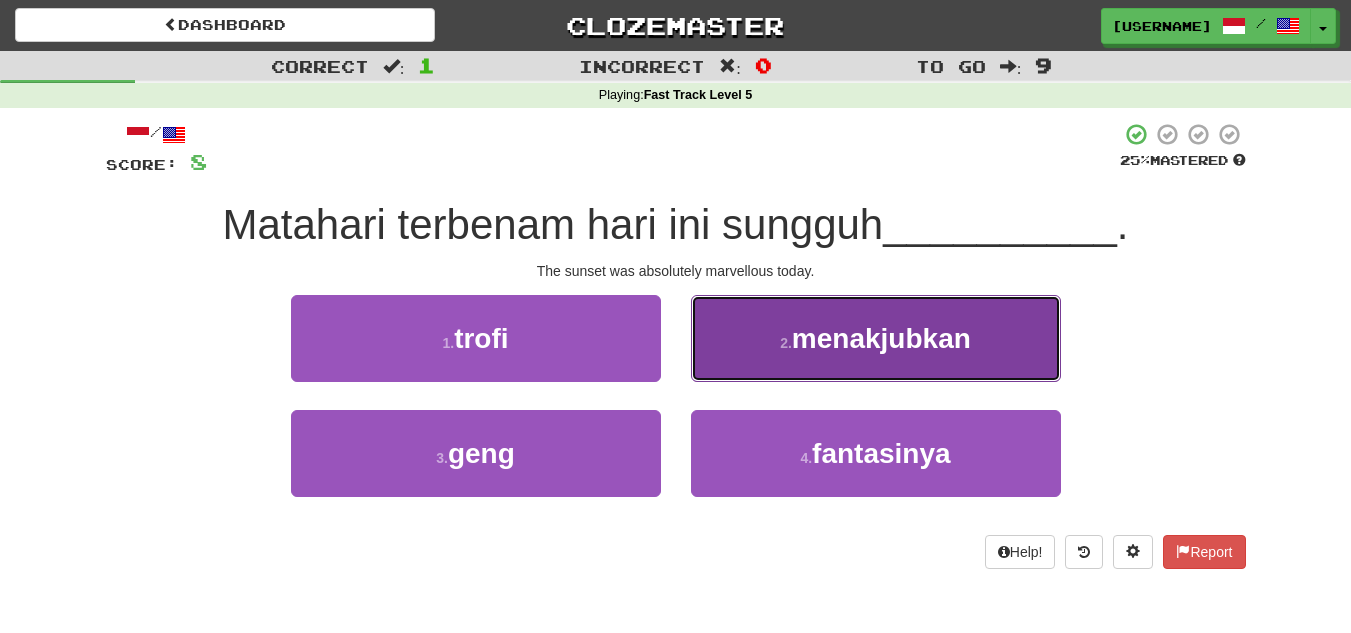 click on "menakjubkan" at bounding box center [881, 338] 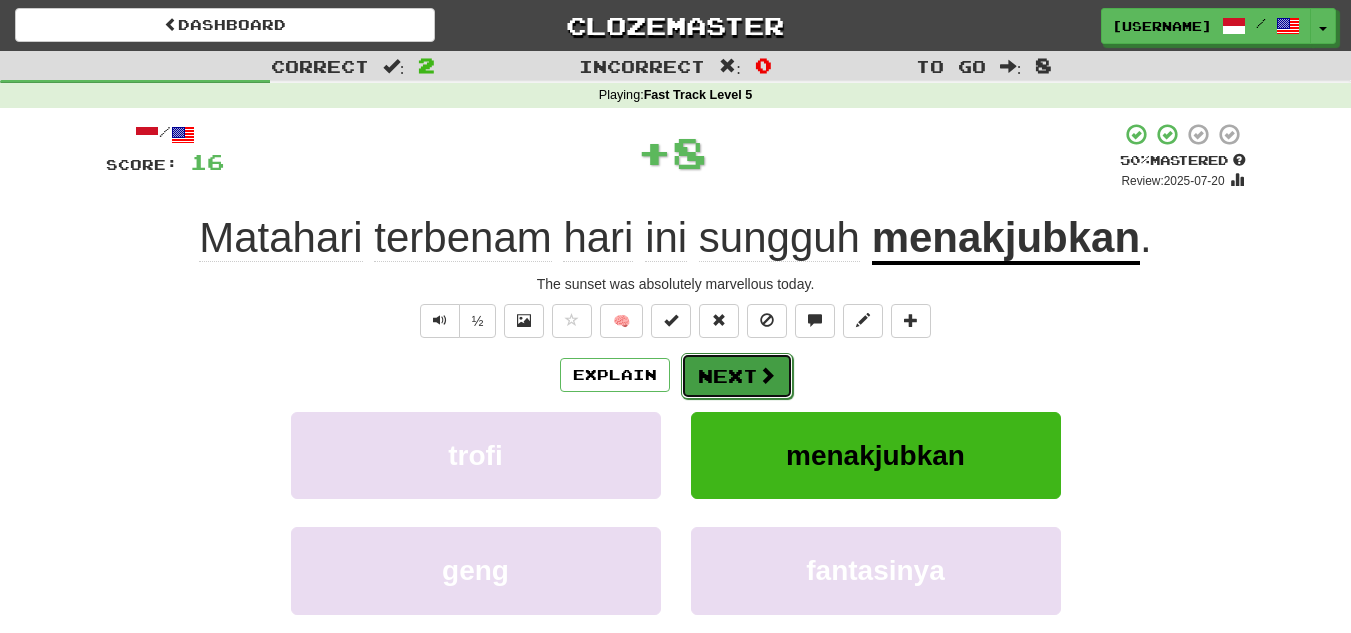click on "Next" at bounding box center [737, 376] 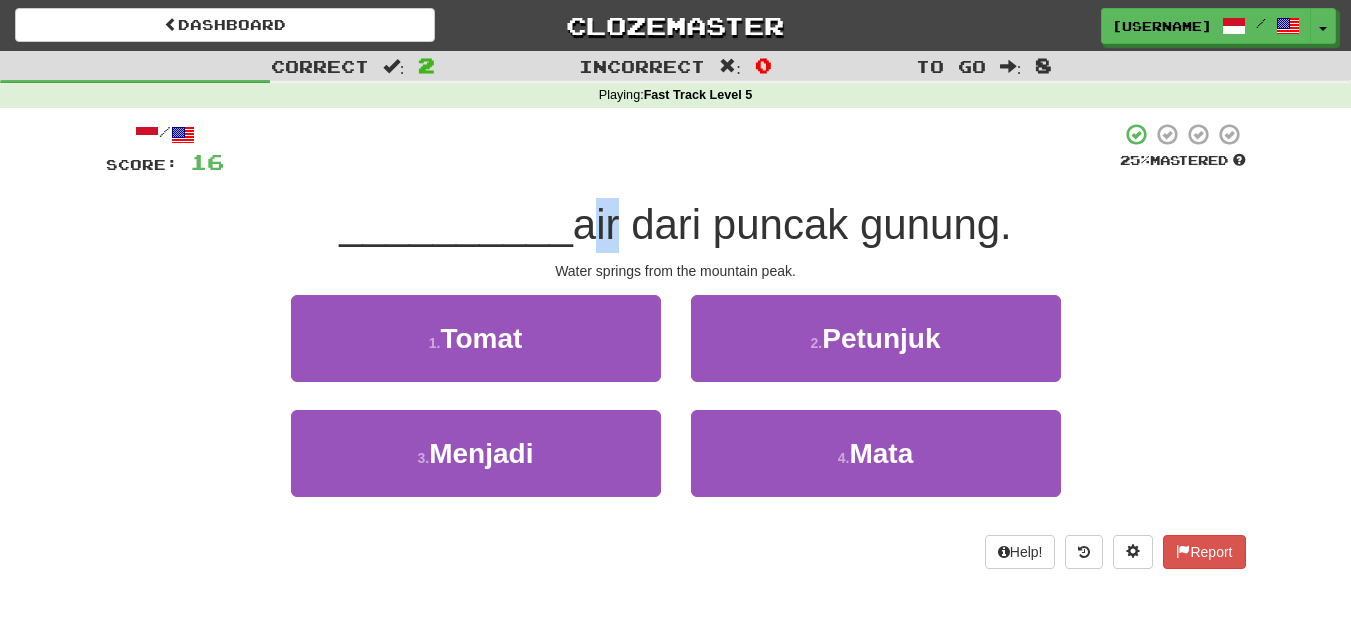 drag, startPoint x: 579, startPoint y: 216, endPoint x: 615, endPoint y: 227, distance: 37.64306 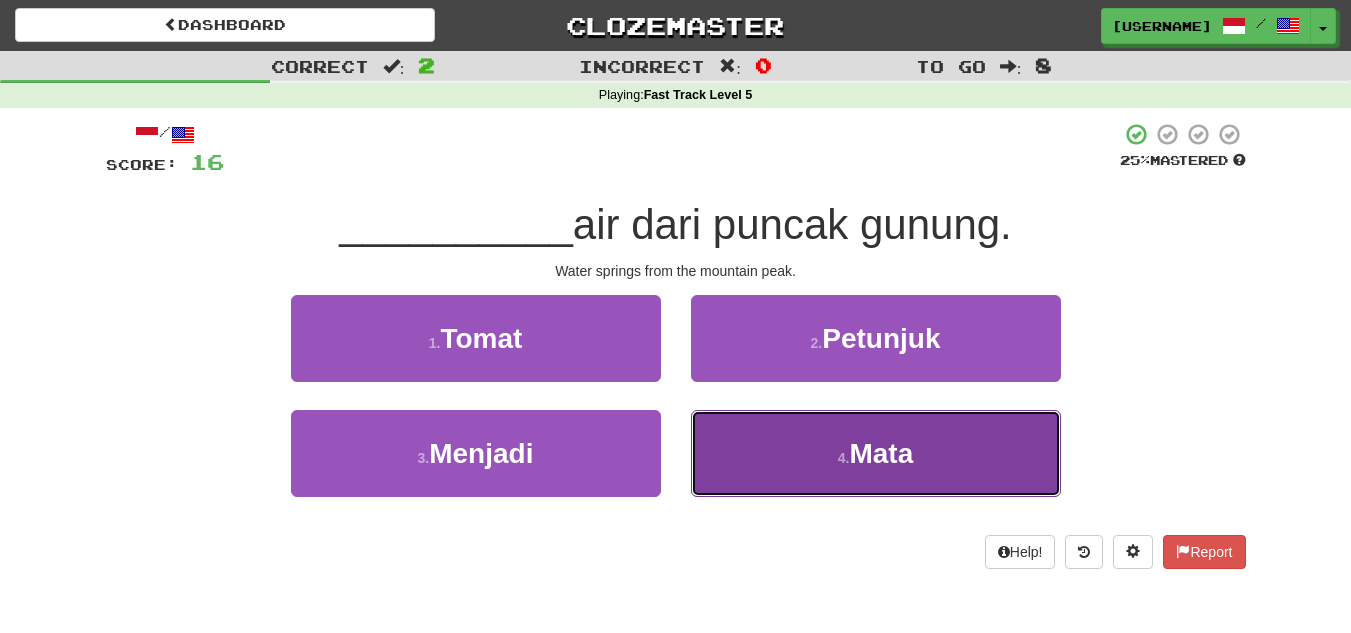 click on "4 .  Mata" at bounding box center [876, 453] 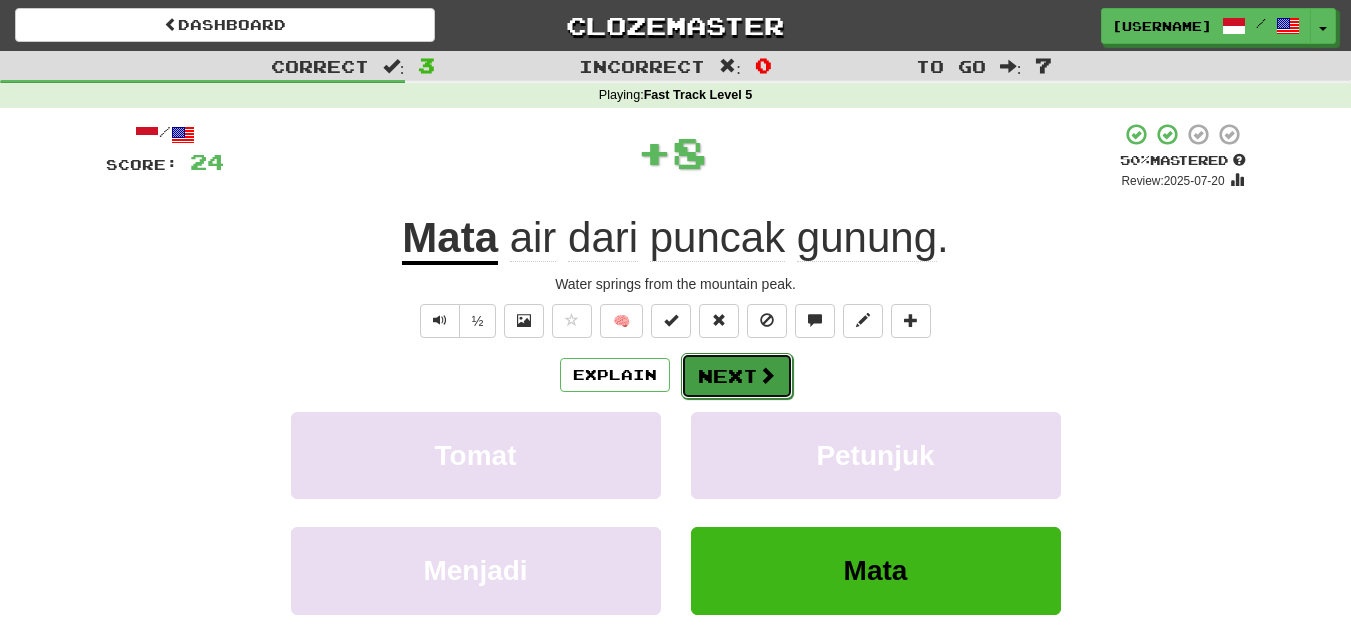 click at bounding box center [767, 375] 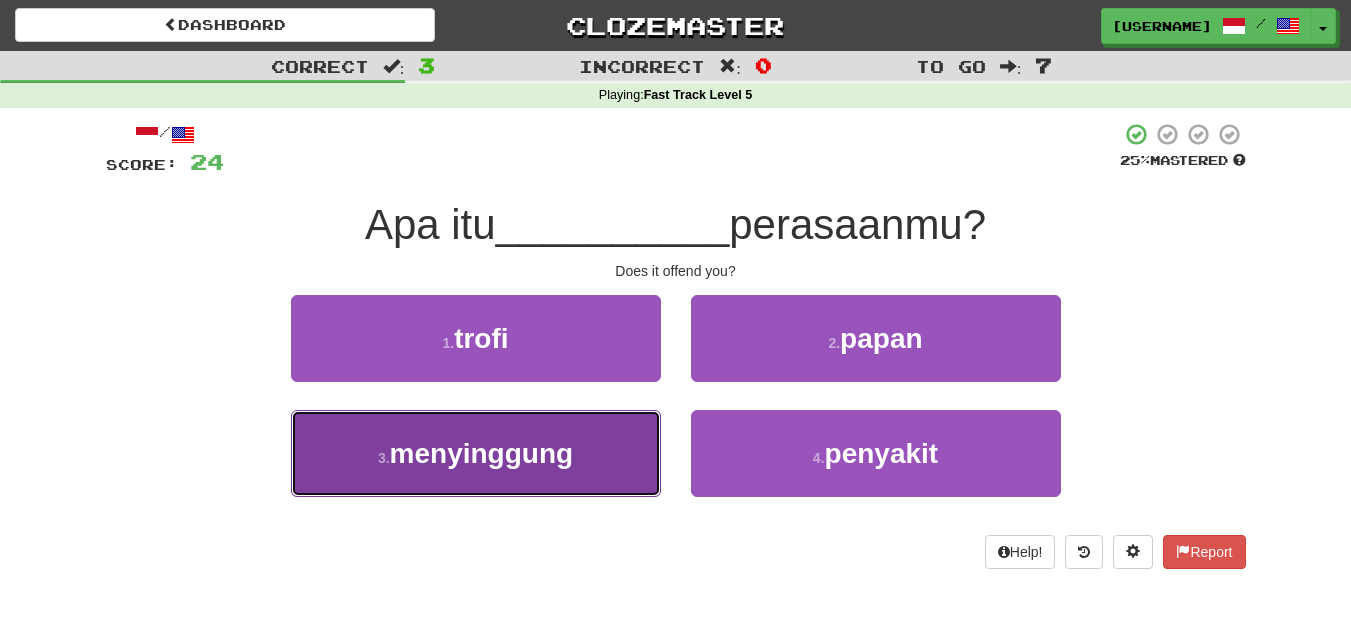 click on "3 .  menyinggung" at bounding box center [476, 453] 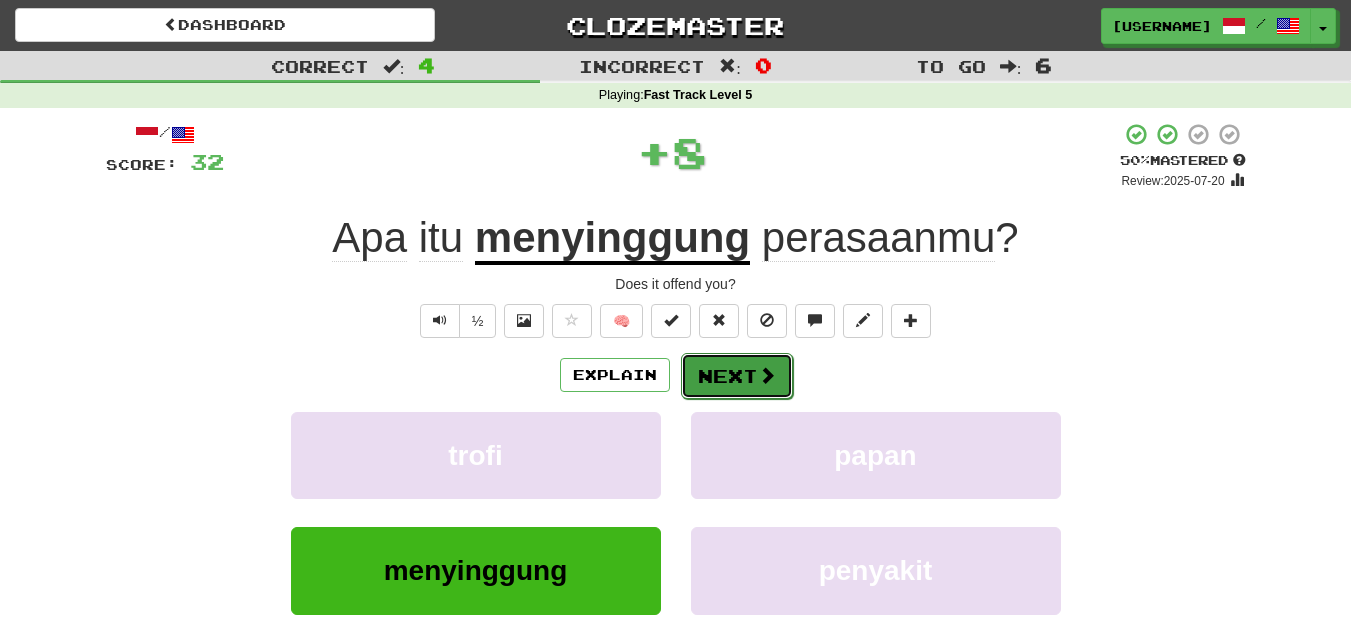 click on "Next" at bounding box center [737, 376] 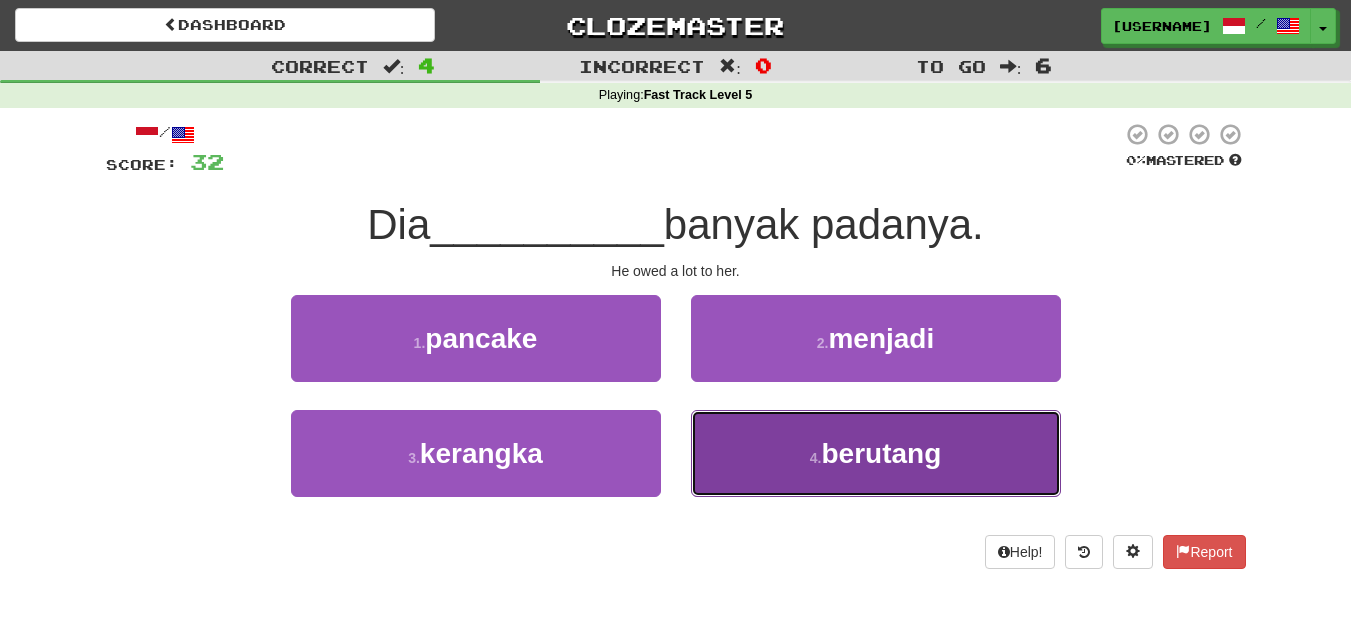 click on "4 .  berutang" at bounding box center [876, 453] 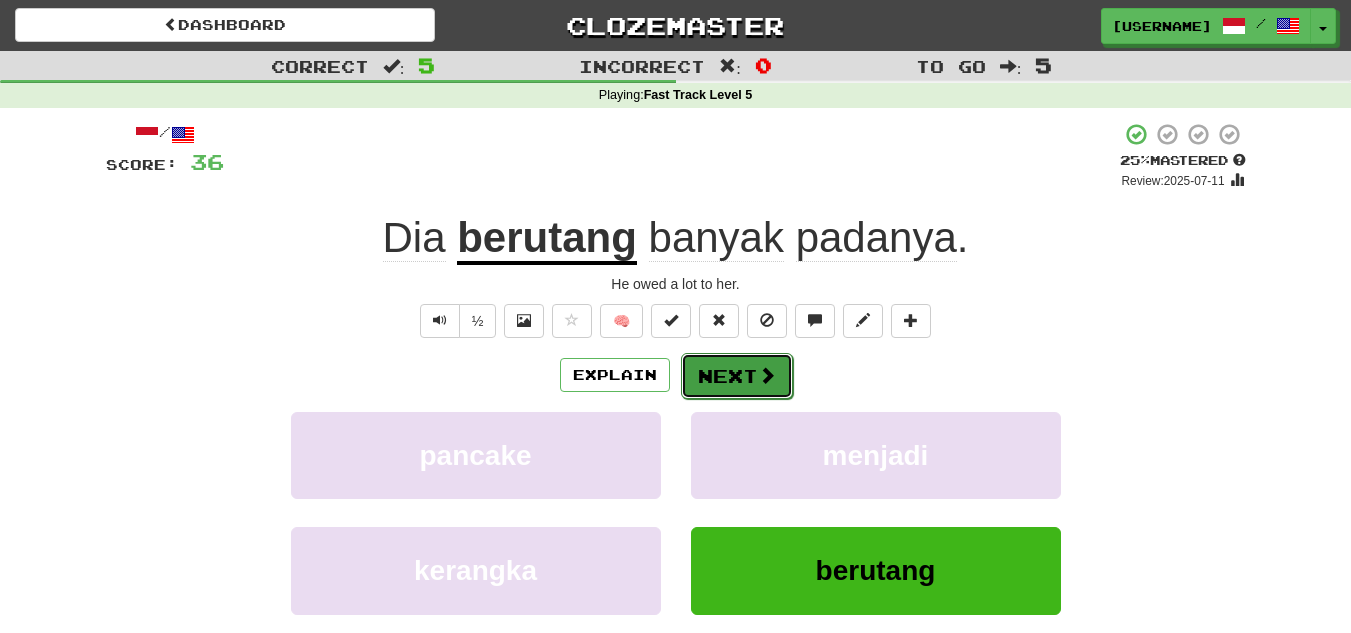click on "Next" at bounding box center [737, 376] 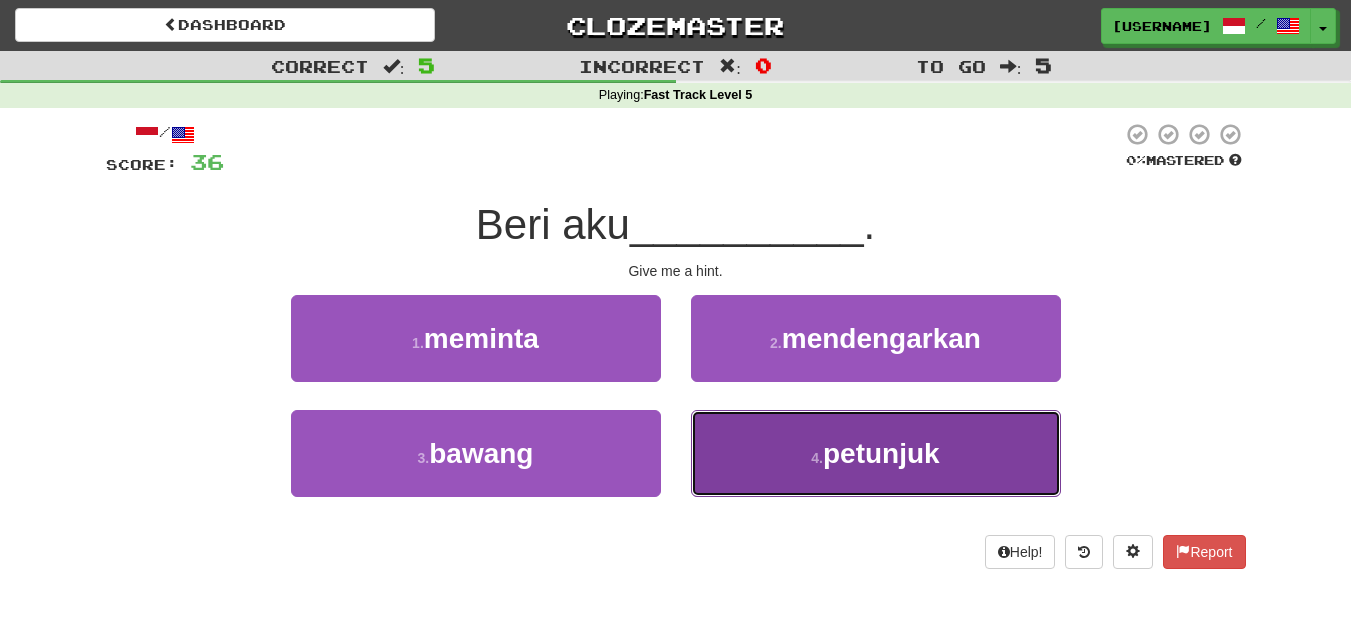 click on "4 .  petunjuk" at bounding box center (876, 453) 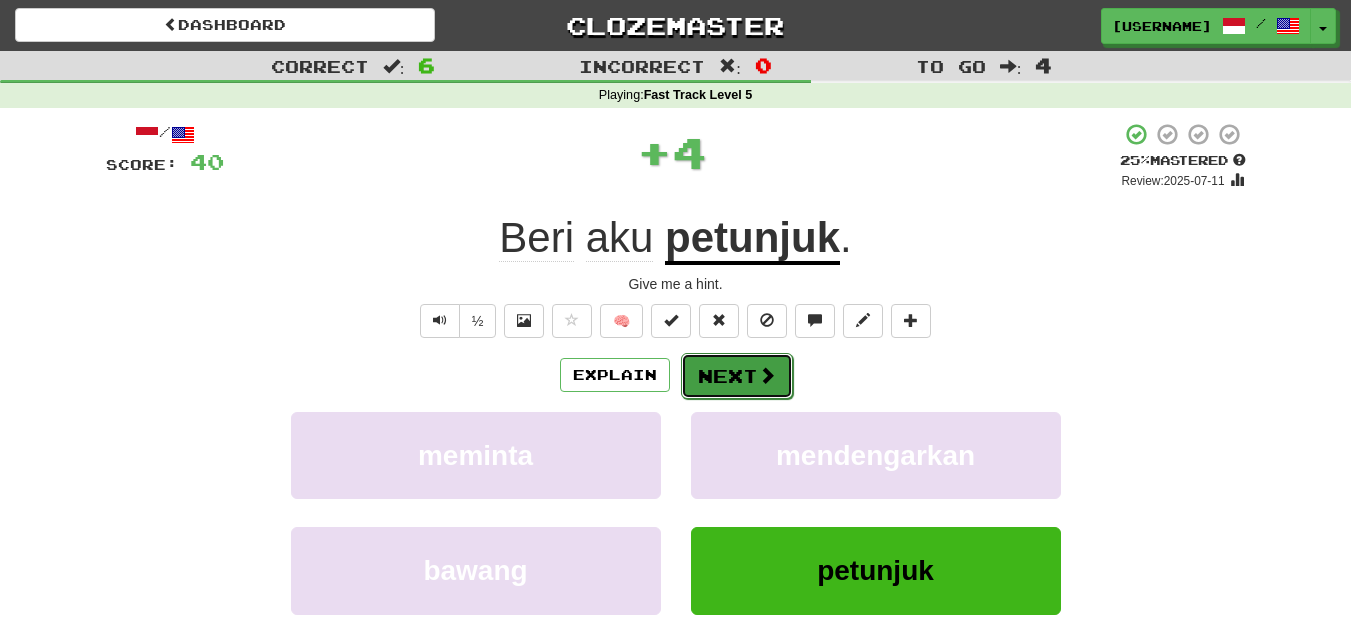 click on "Next" at bounding box center (737, 376) 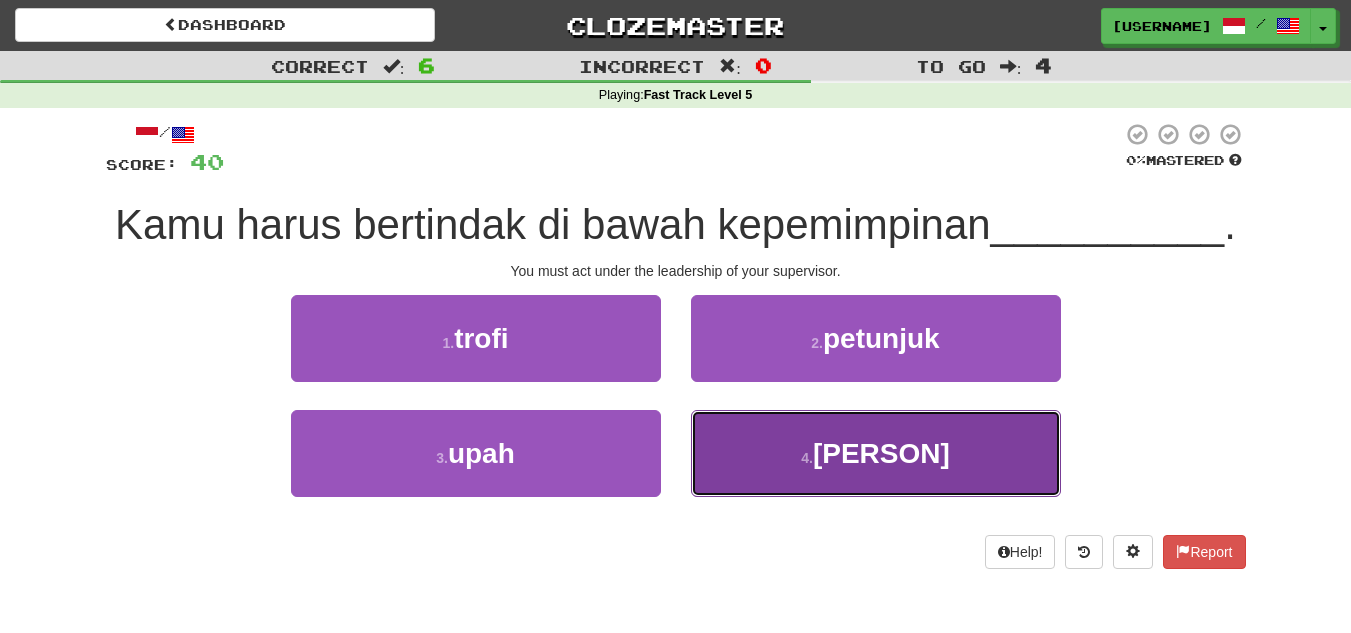 click on "supervisormu" at bounding box center [881, 453] 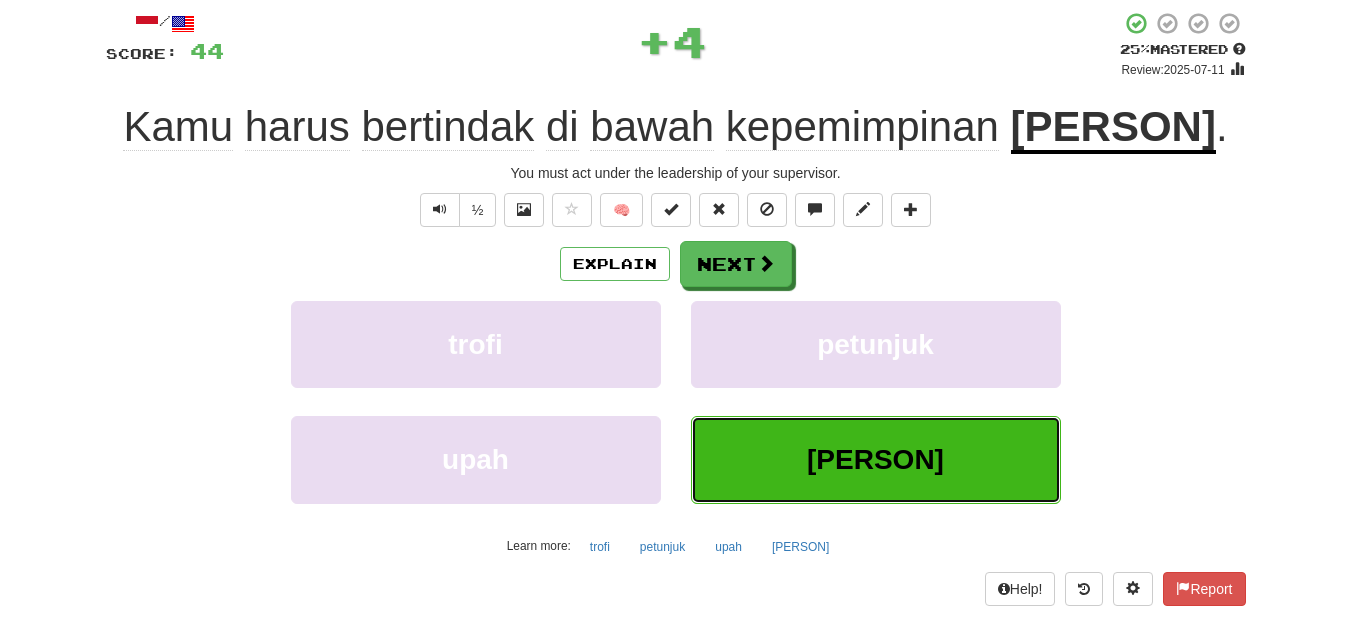 scroll, scrollTop: 63, scrollLeft: 0, axis: vertical 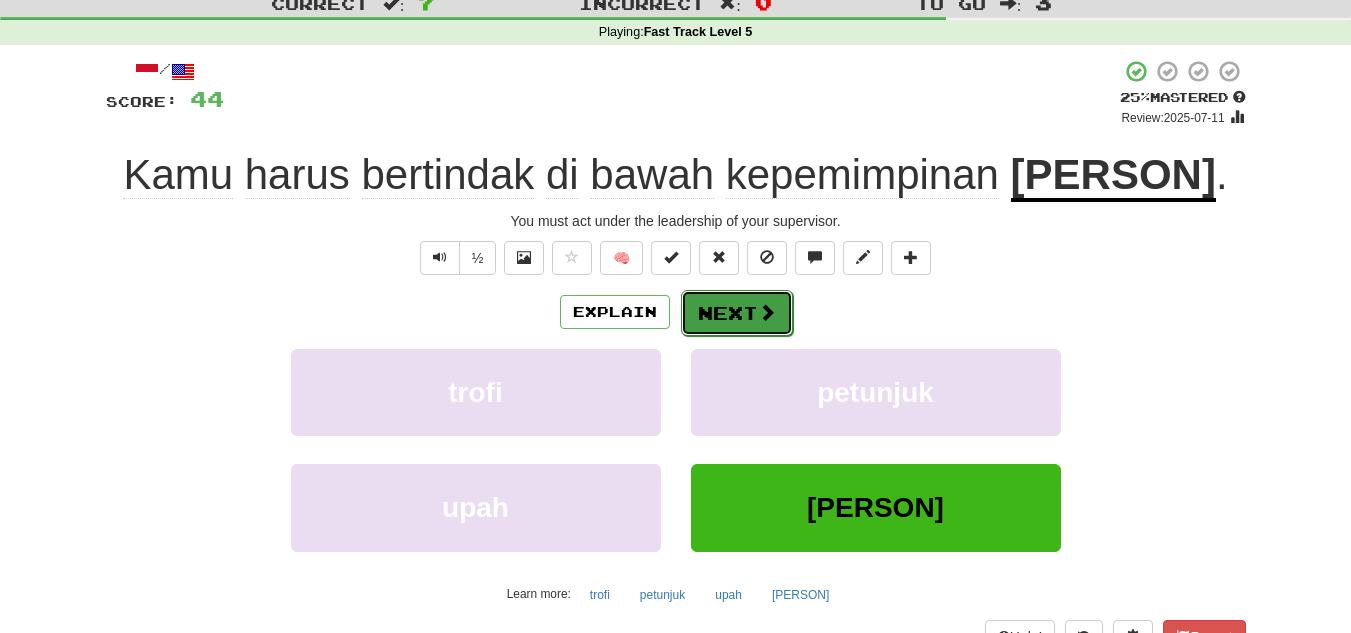 click at bounding box center [767, 312] 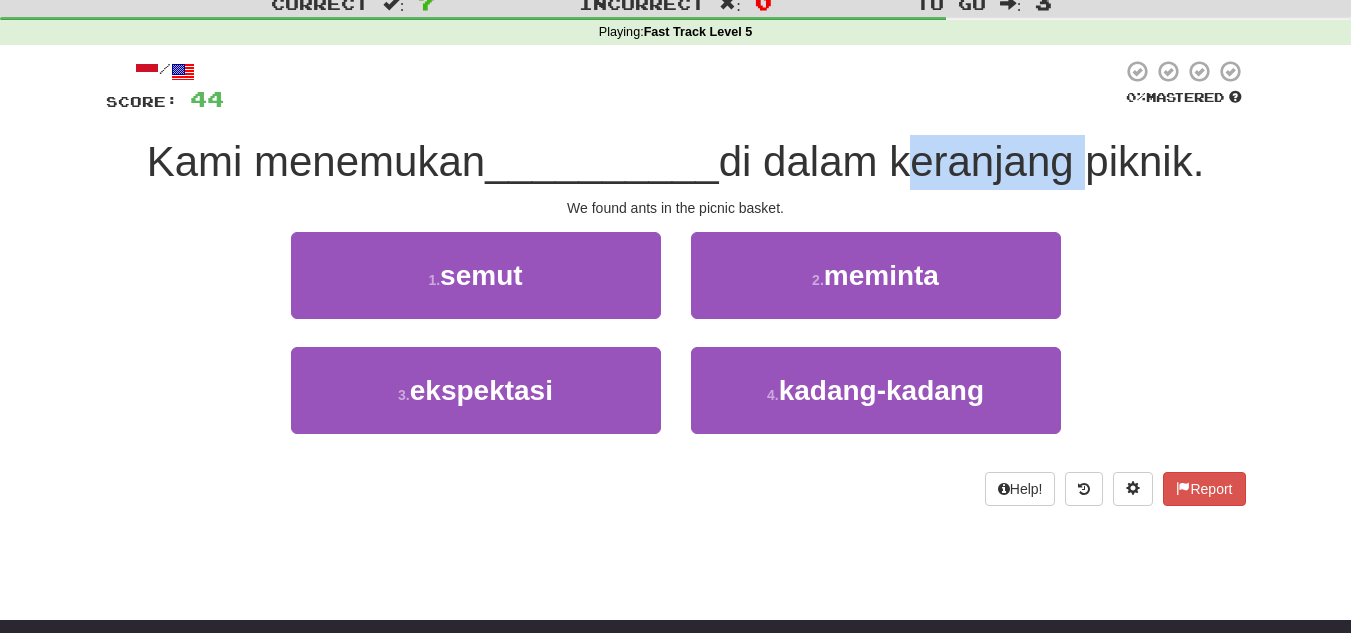 drag, startPoint x: 910, startPoint y: 171, endPoint x: 1080, endPoint y: 177, distance: 170.10585 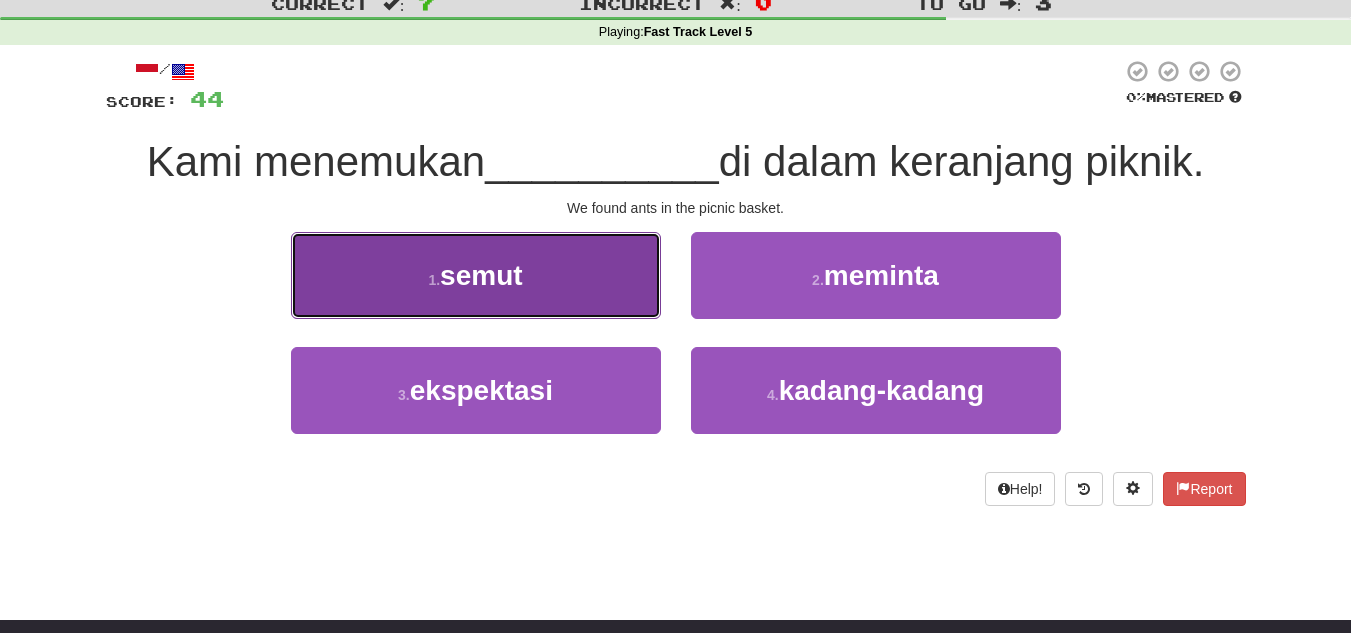 click on "1 .  semut" at bounding box center [476, 275] 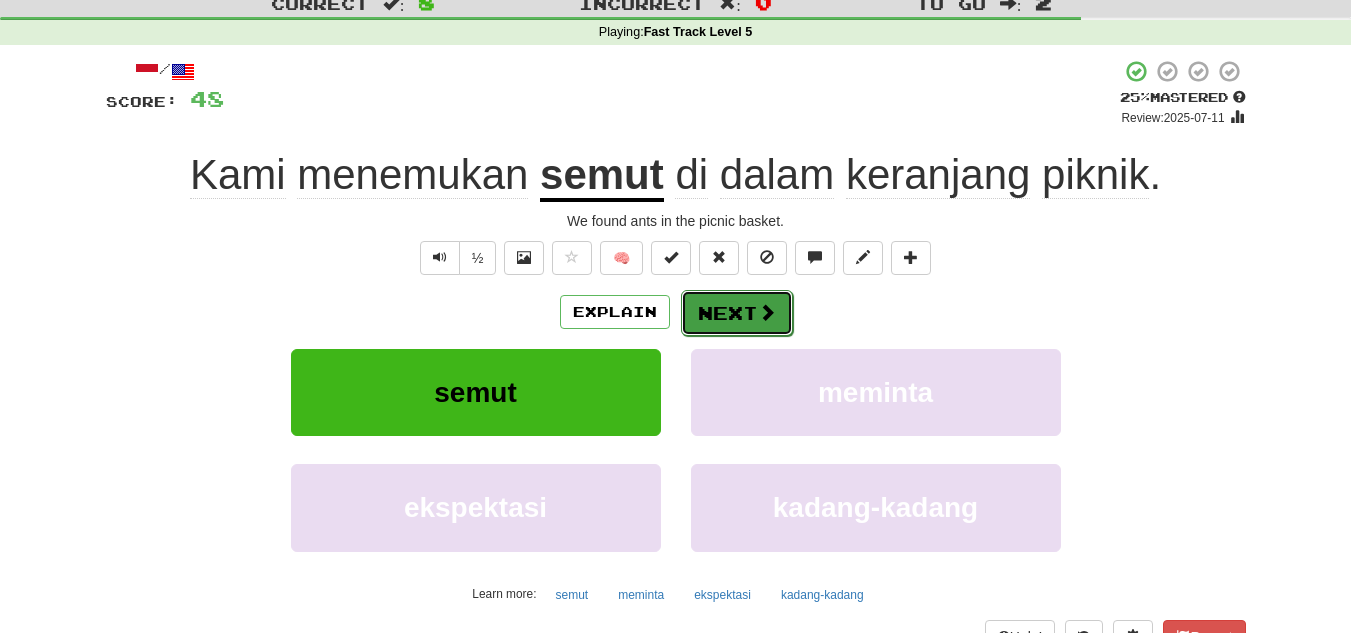 click on "Next" at bounding box center (737, 313) 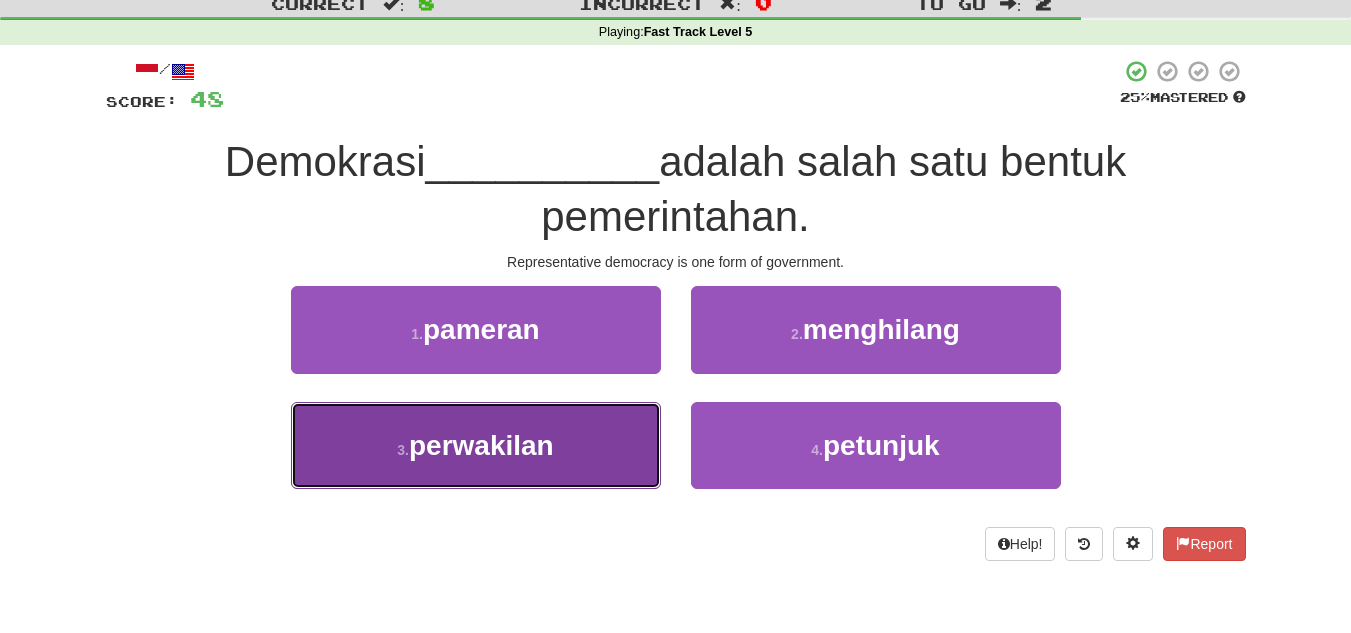 click on "perwakilan" at bounding box center (481, 445) 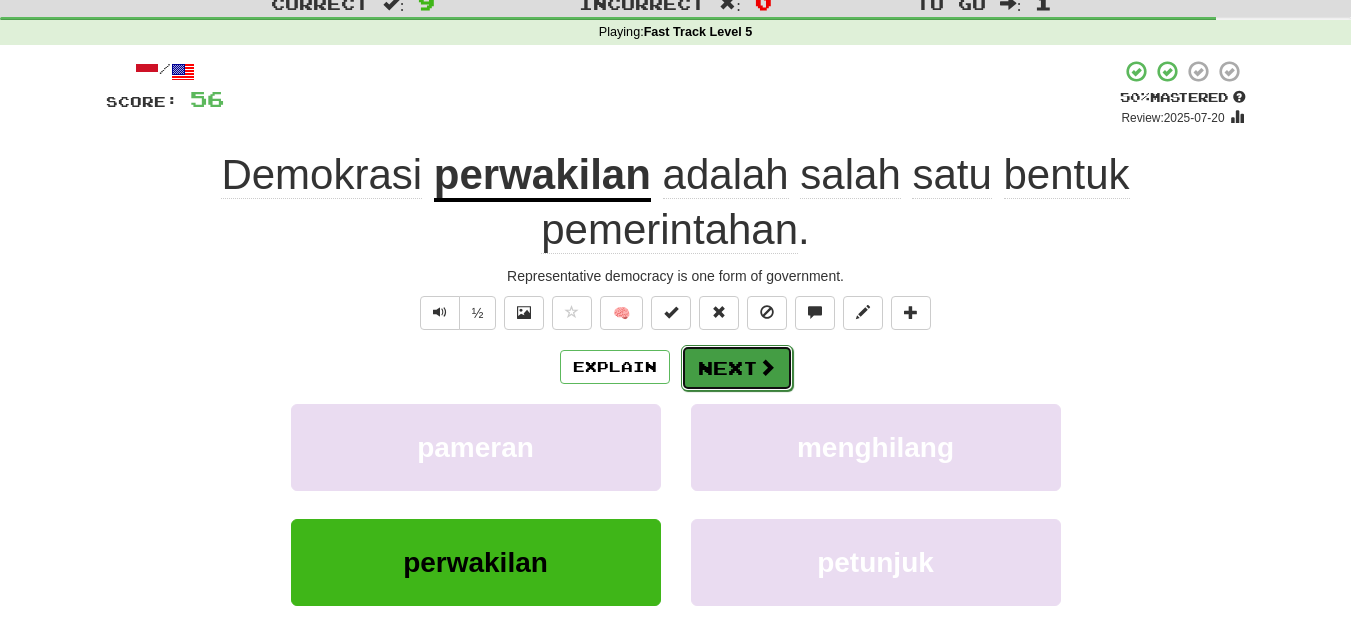click on "Next" at bounding box center [737, 368] 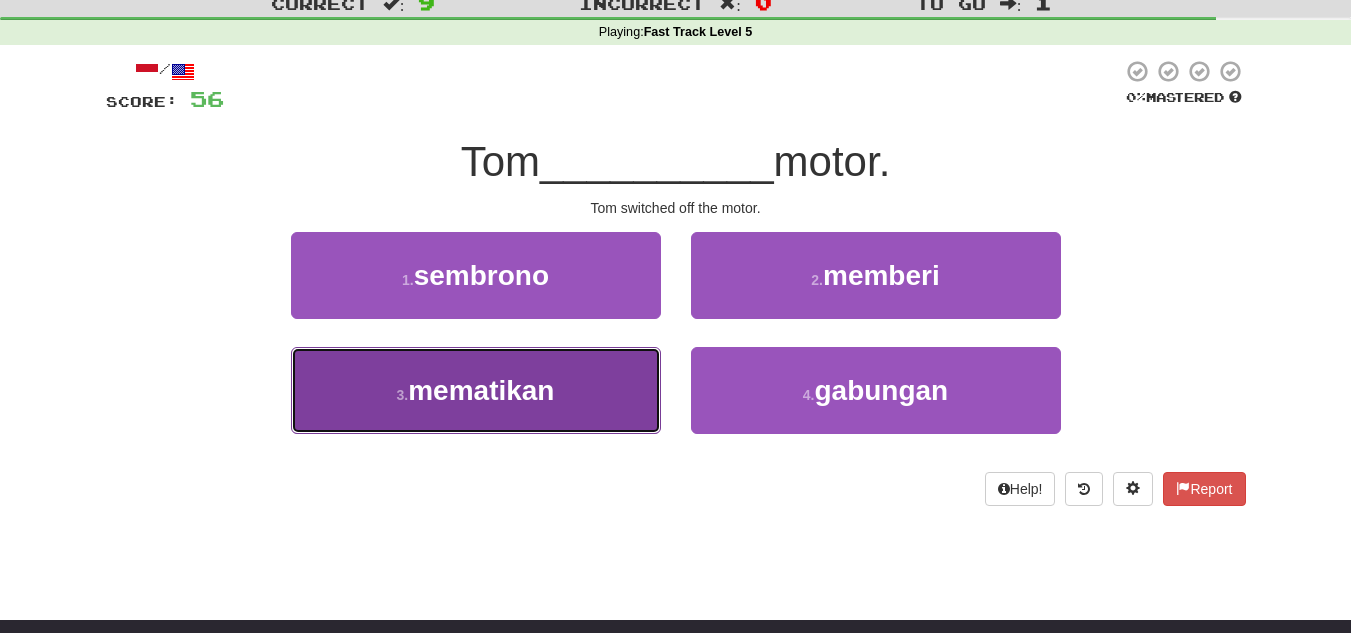 click on "mematikan" at bounding box center (481, 390) 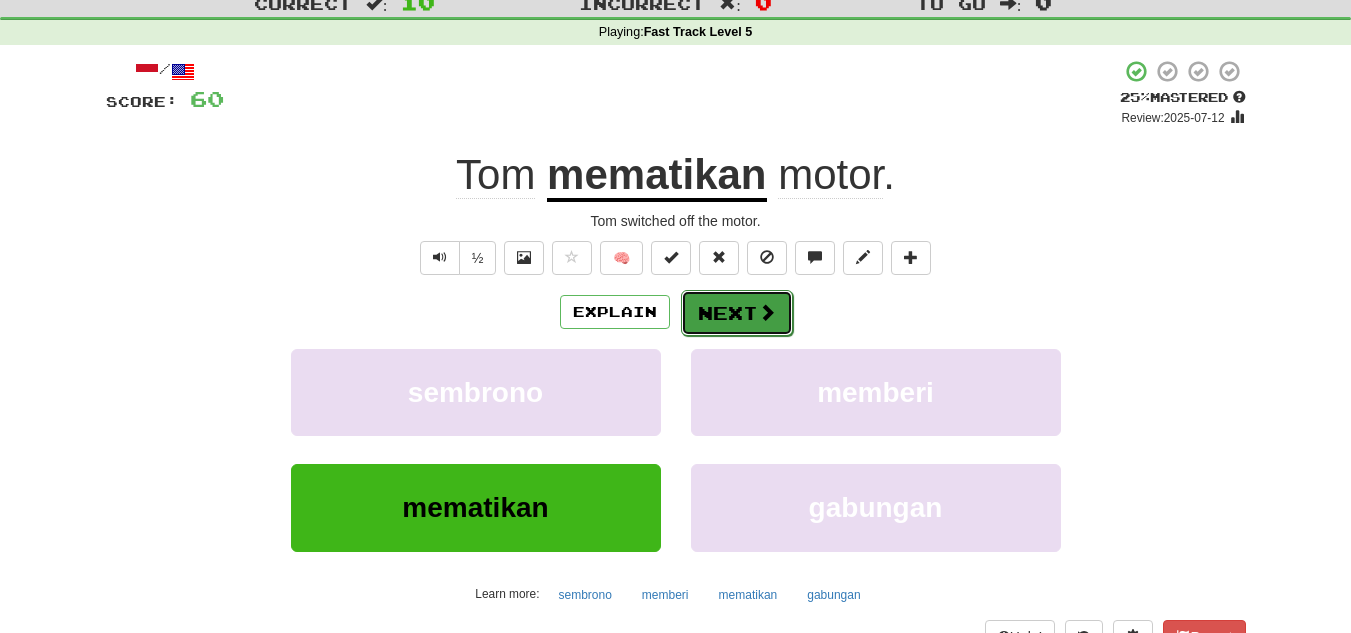 click on "Next" at bounding box center (737, 313) 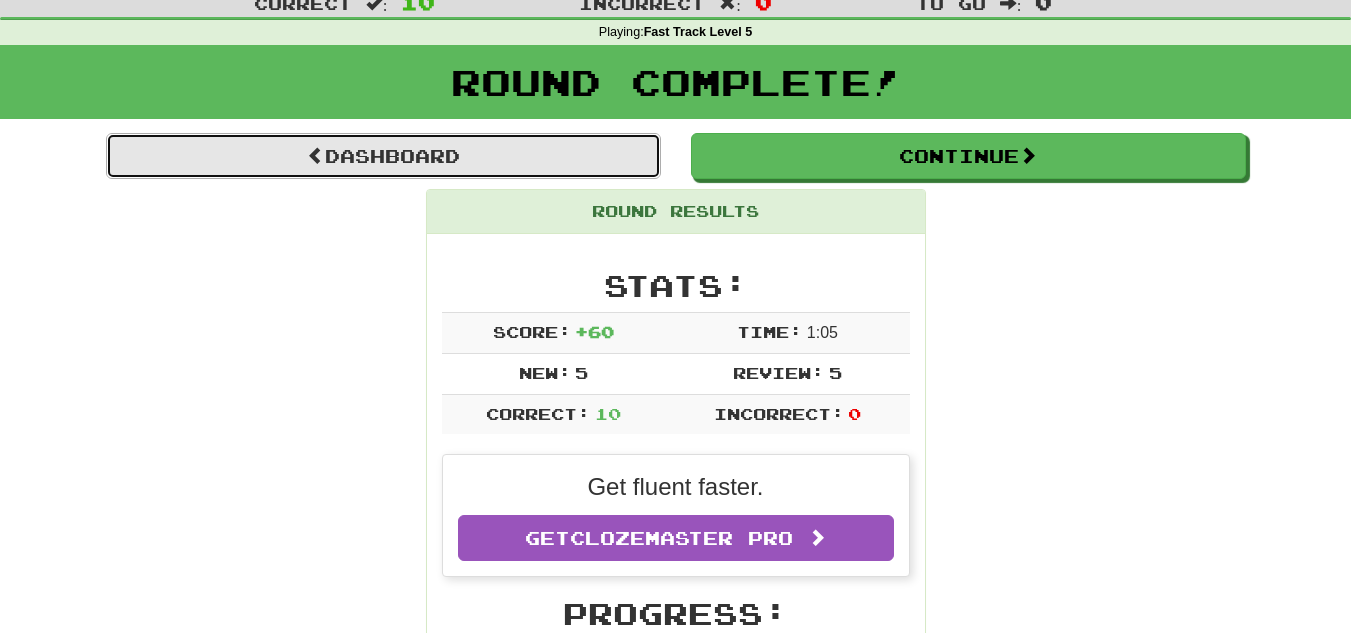 click on "Dashboard" at bounding box center [383, 156] 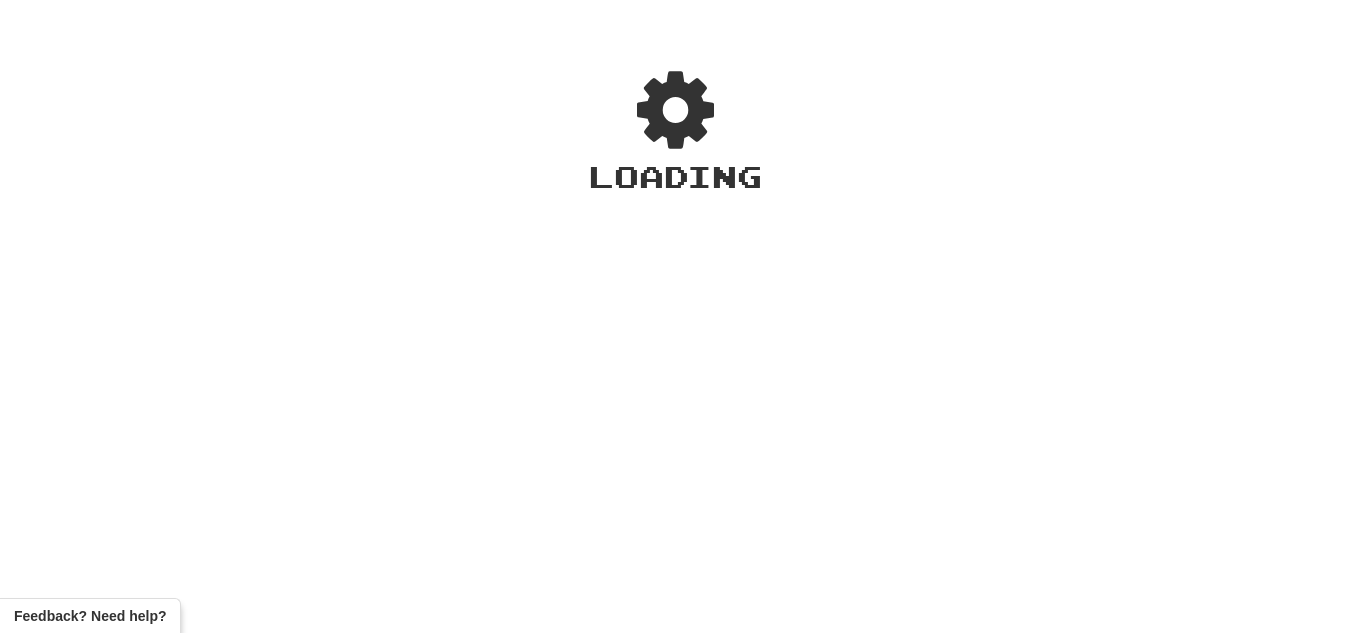 scroll, scrollTop: 0, scrollLeft: 0, axis: both 